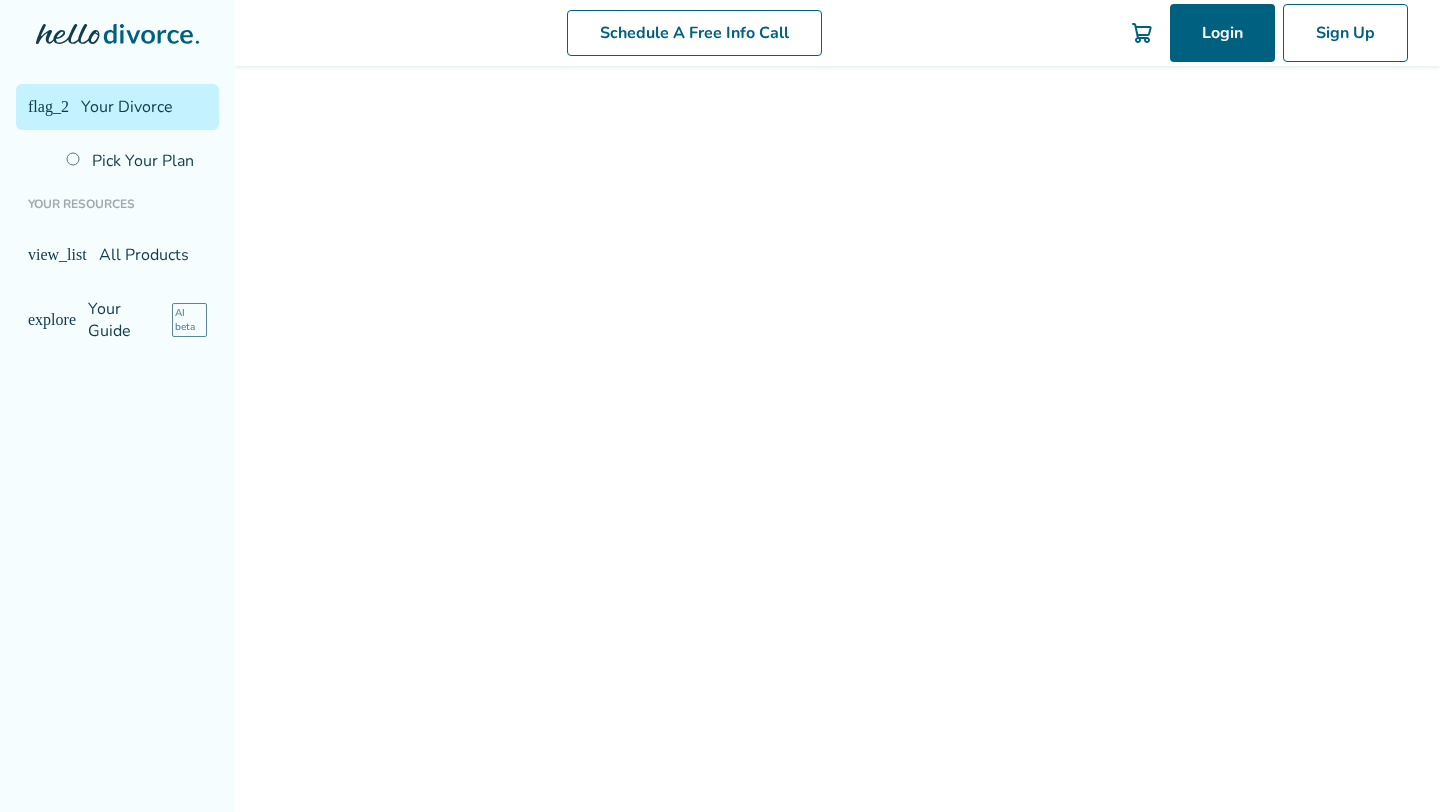 scroll, scrollTop: 0, scrollLeft: 0, axis: both 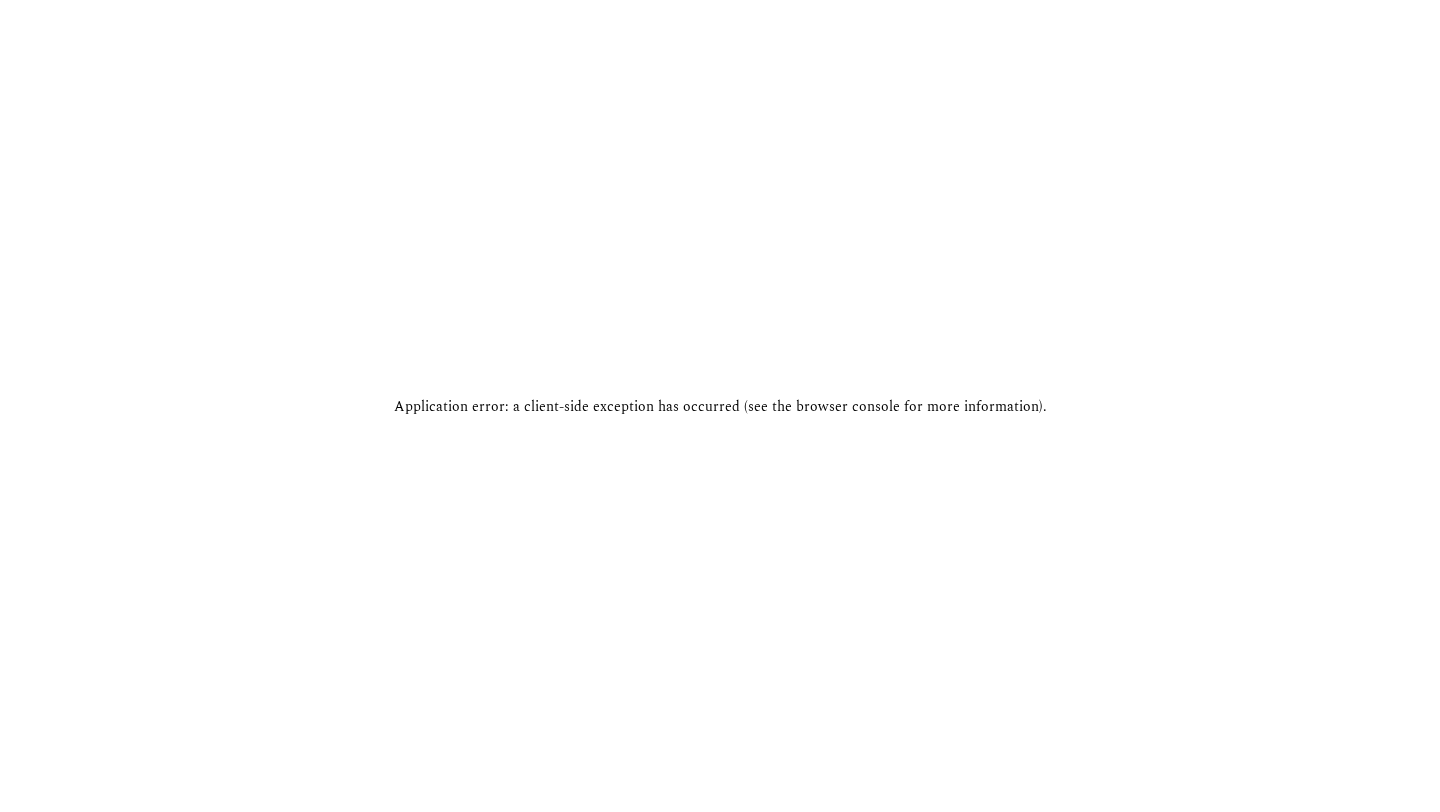 click on "Application error: a client-side exception has occurred     (see the browser console for more information) ." at bounding box center [720, 406] 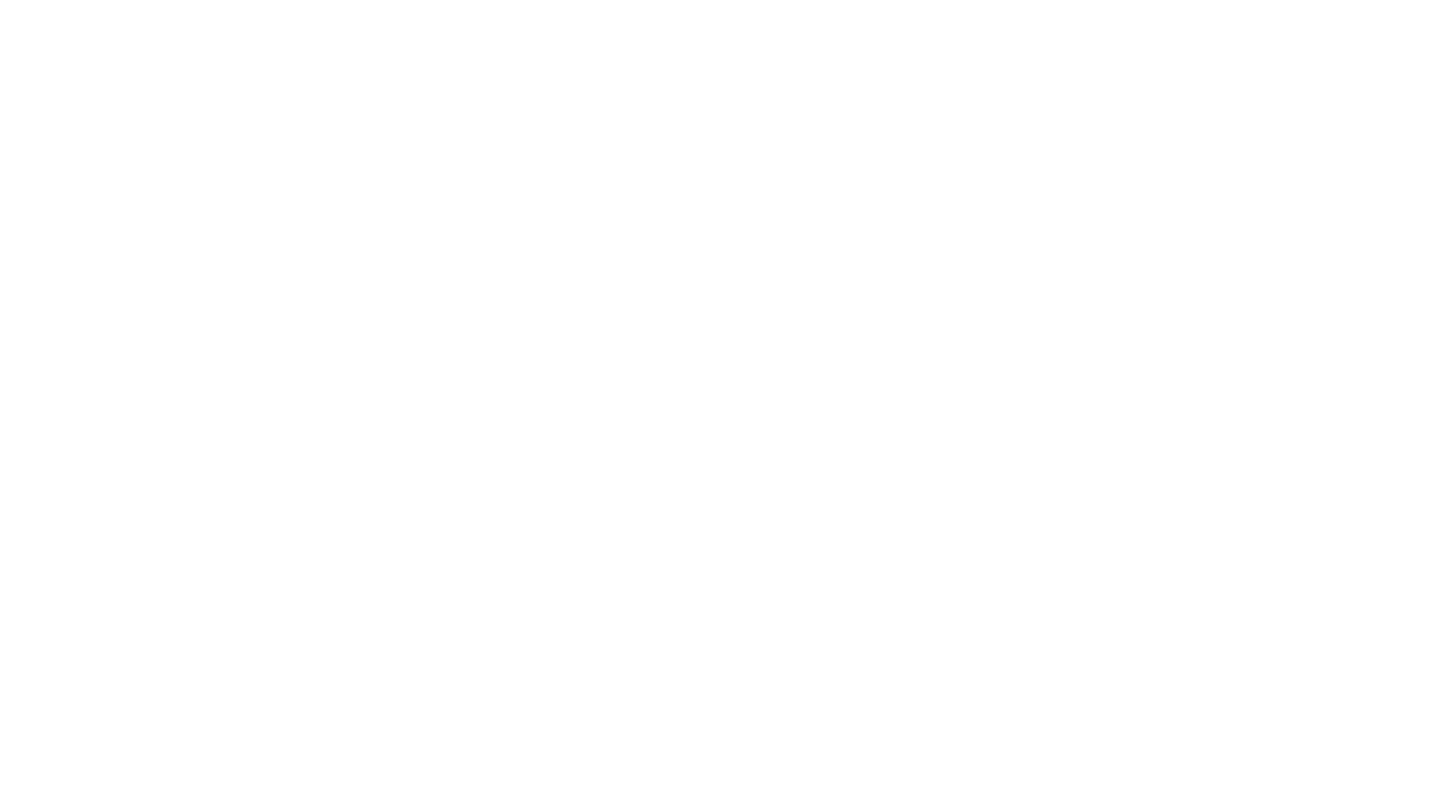 scroll, scrollTop: 0, scrollLeft: 0, axis: both 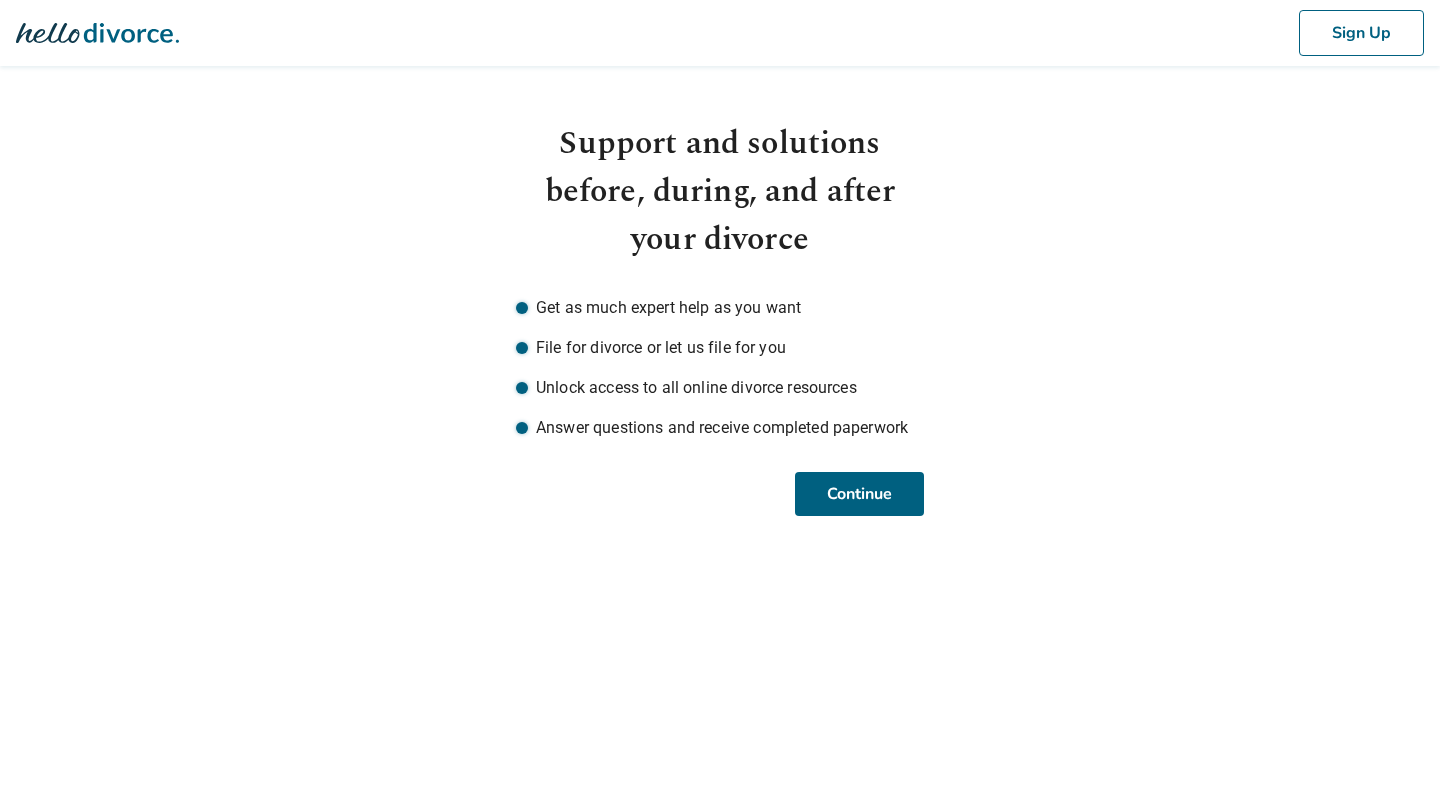 click on "Sign Up Support and solutions before, during, and after your divorce Get as much expert help as you want File for divorce or let us file for you Unlock access to all online divorce resources Answer questions and receive completed paperwork Continue" at bounding box center [720, 282] 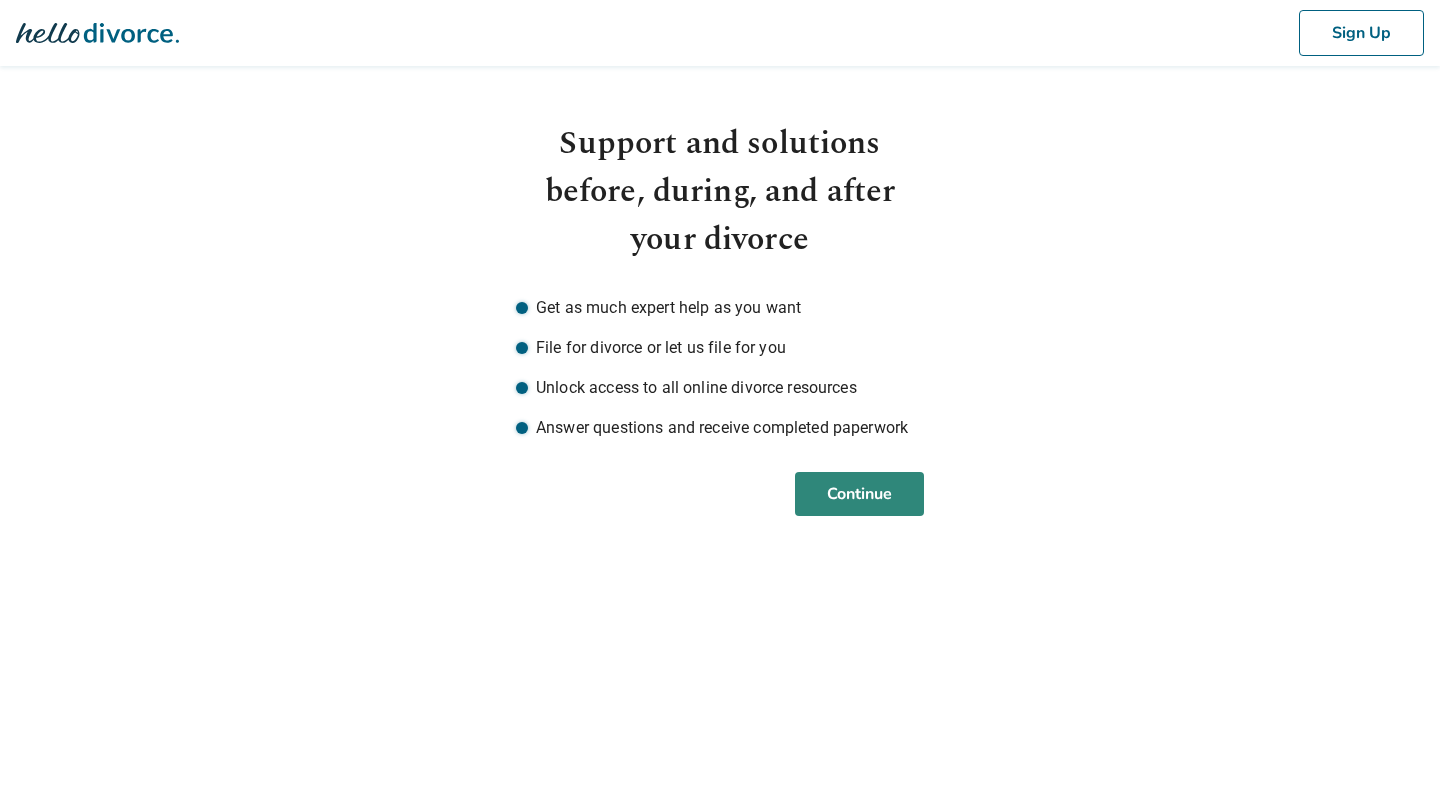 click on "Continue" at bounding box center [859, 494] 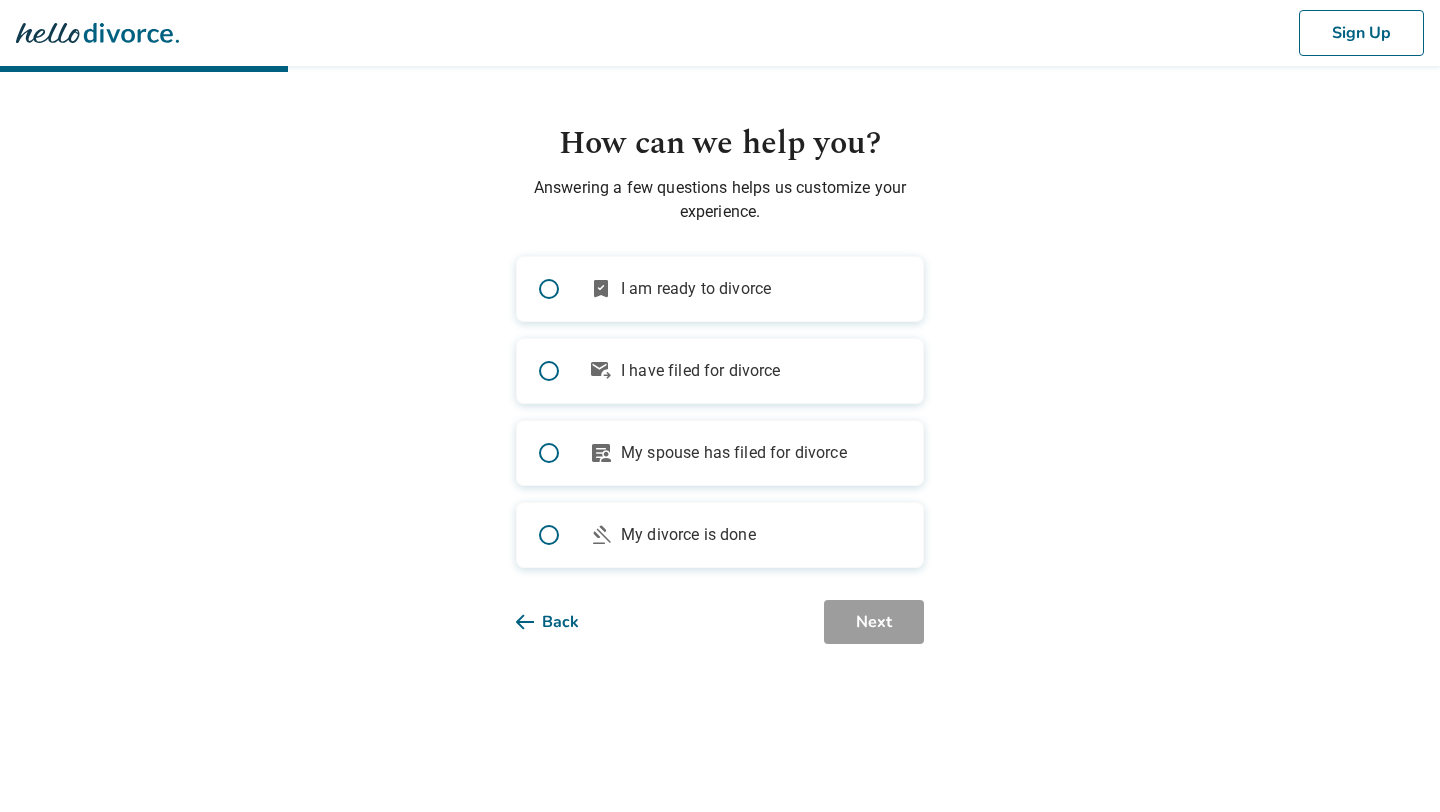 click on "I am ready to divorce" at bounding box center [696, 289] 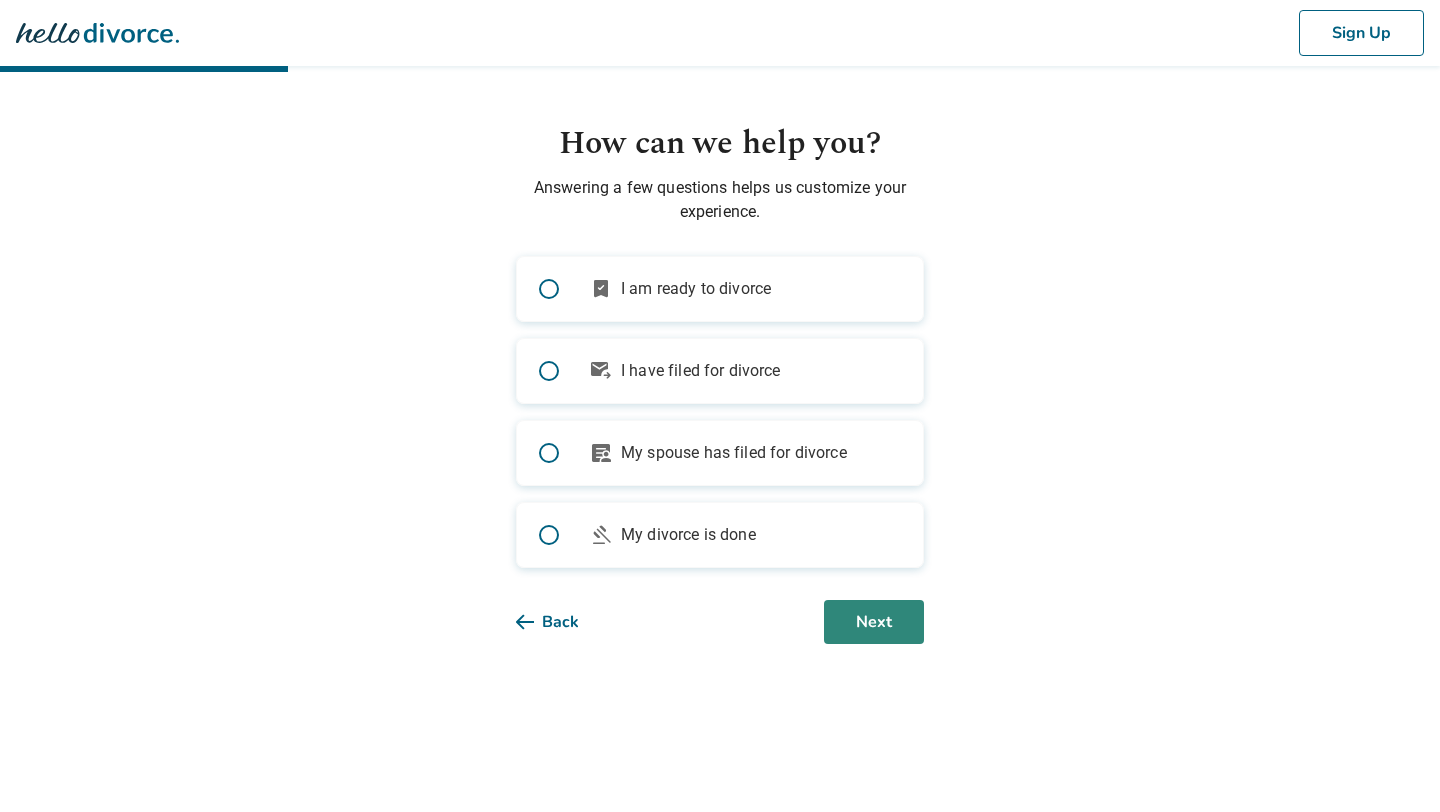 click on "Next" at bounding box center (874, 622) 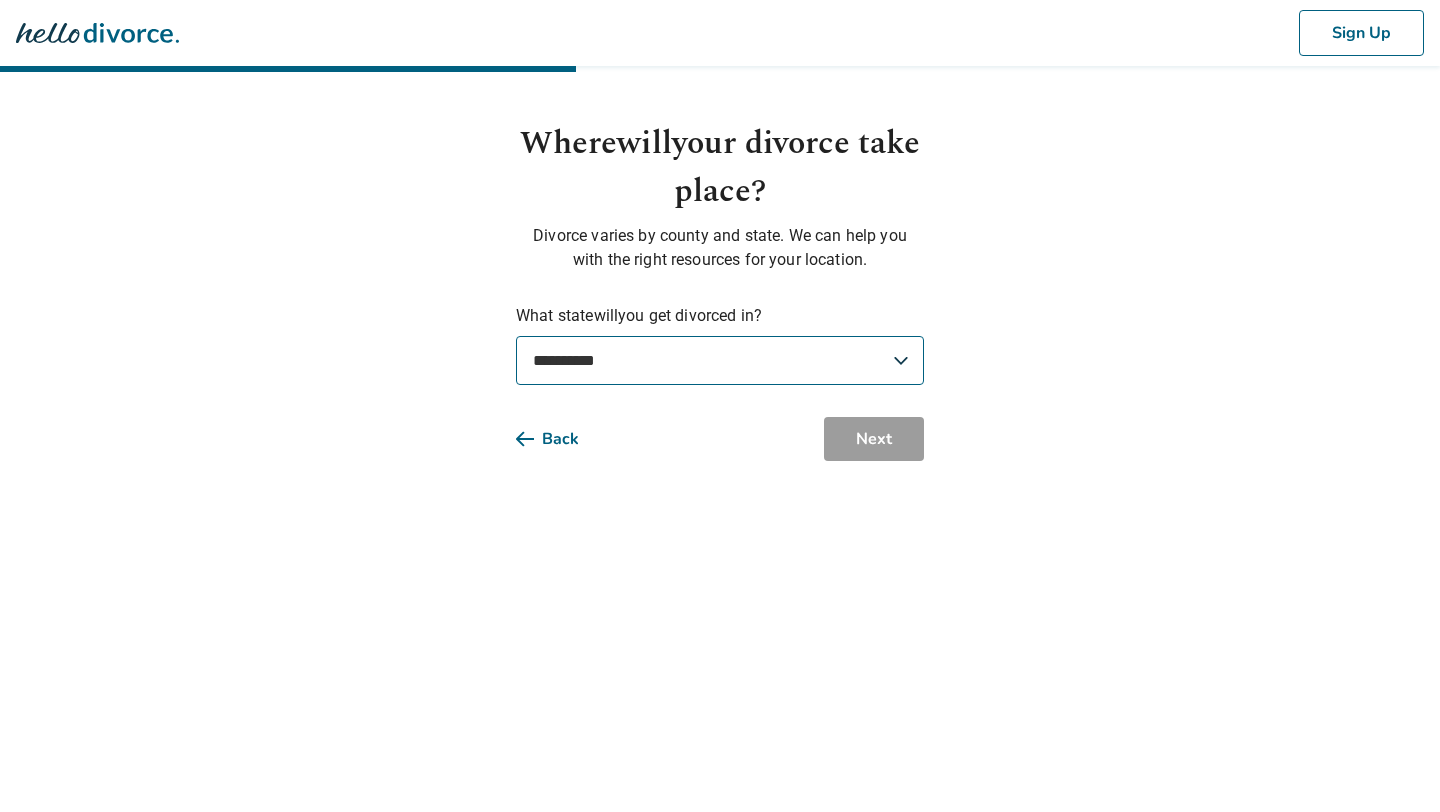click on "**********" at bounding box center (720, 360) 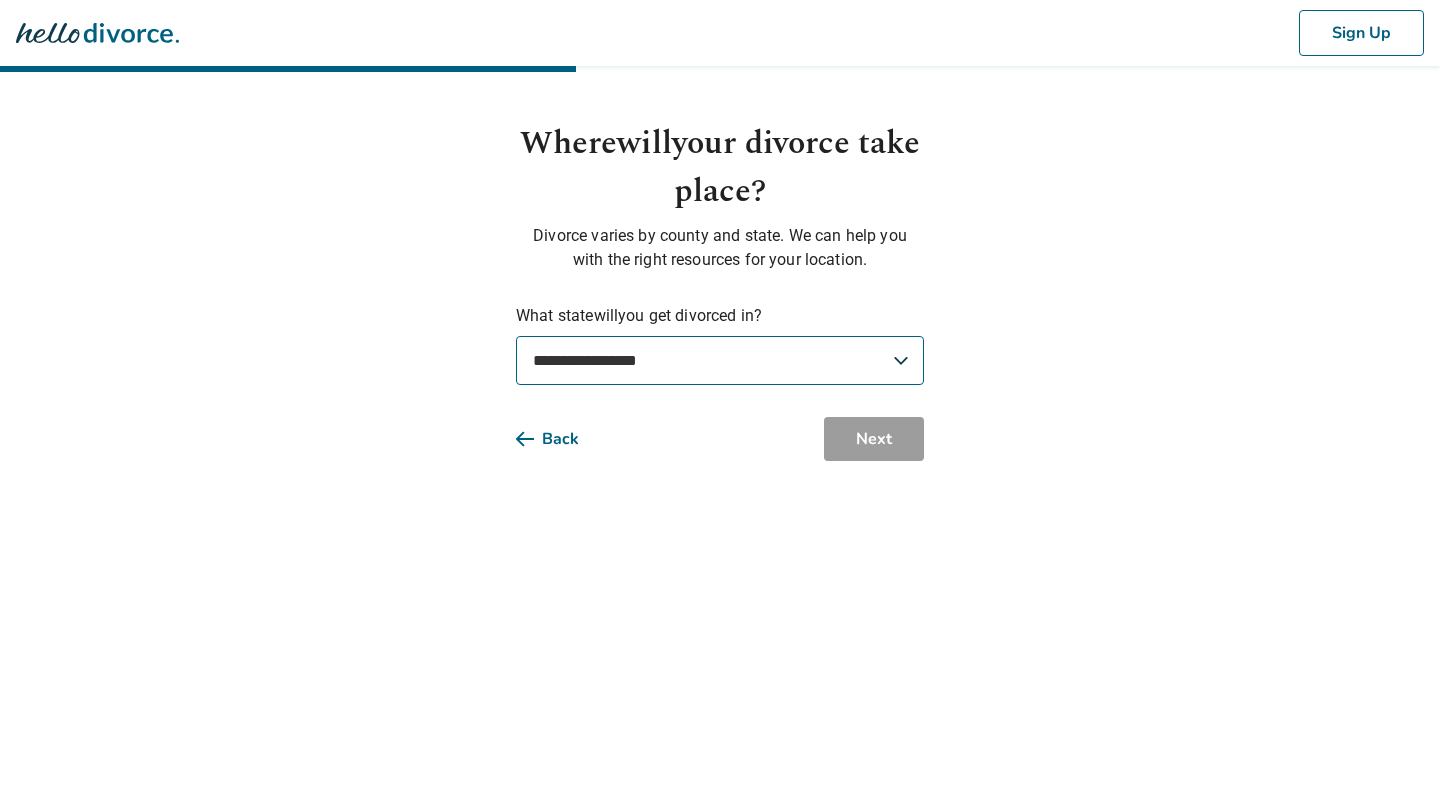 select on "**" 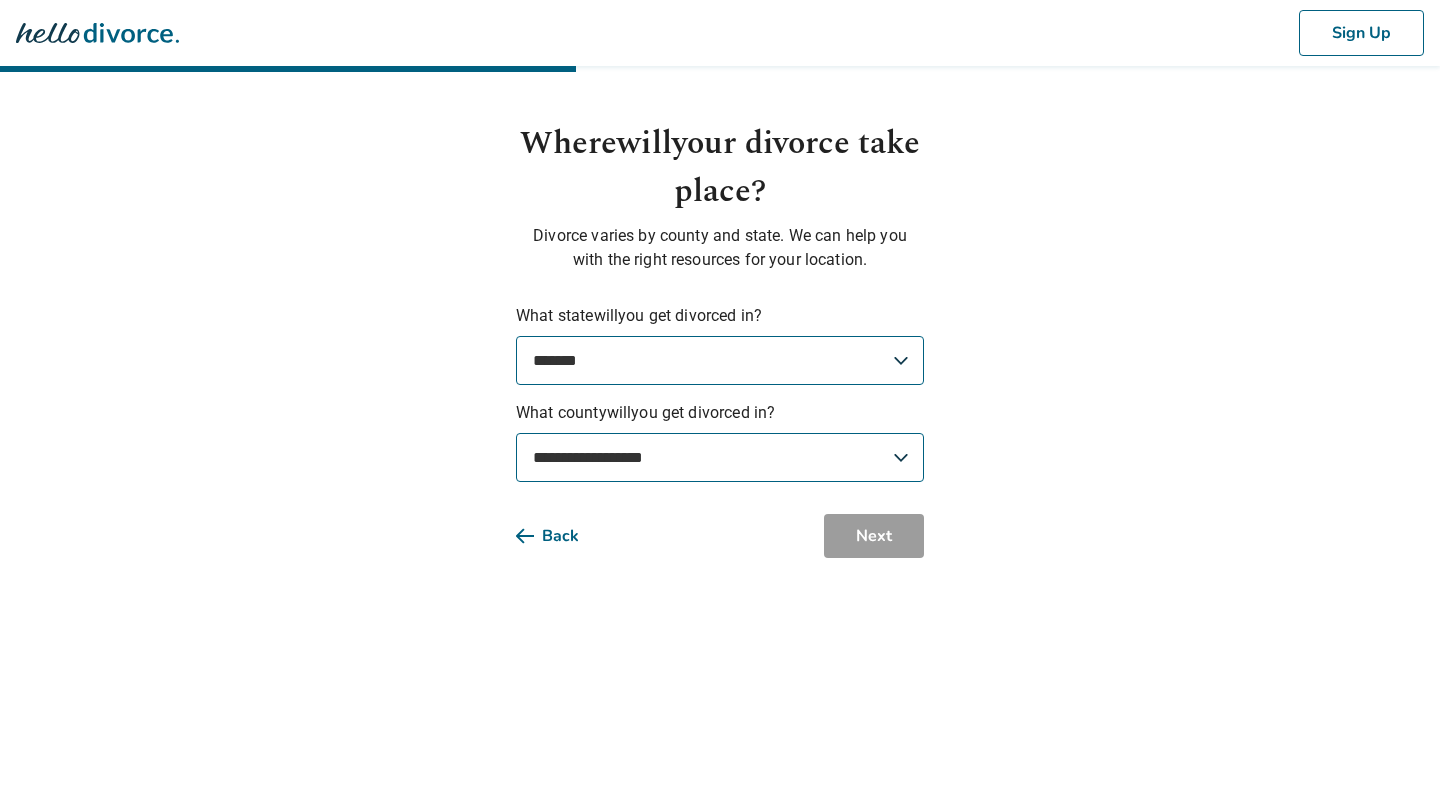 click on "**********" at bounding box center (720, 457) 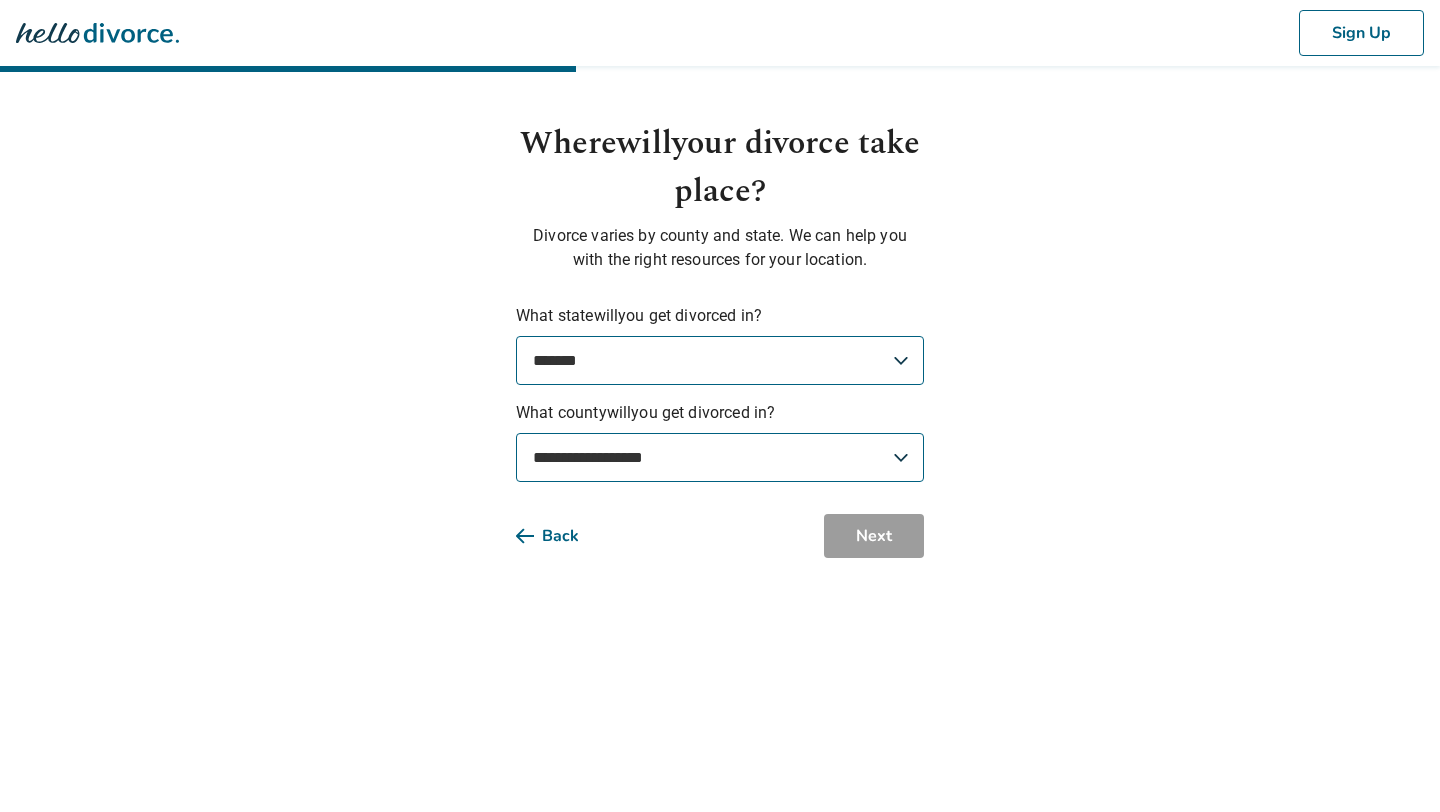 select on "*********" 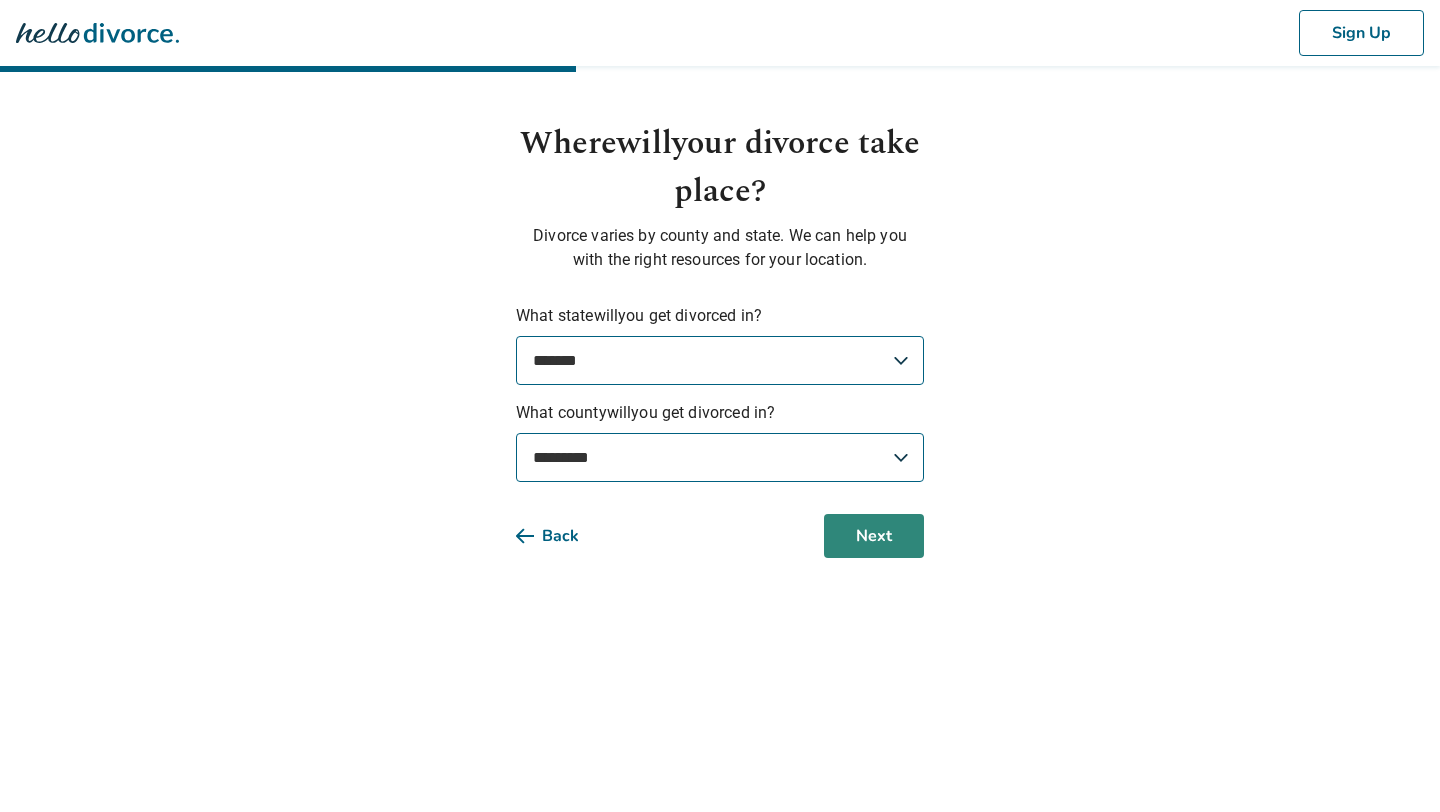 click on "Next" at bounding box center [874, 536] 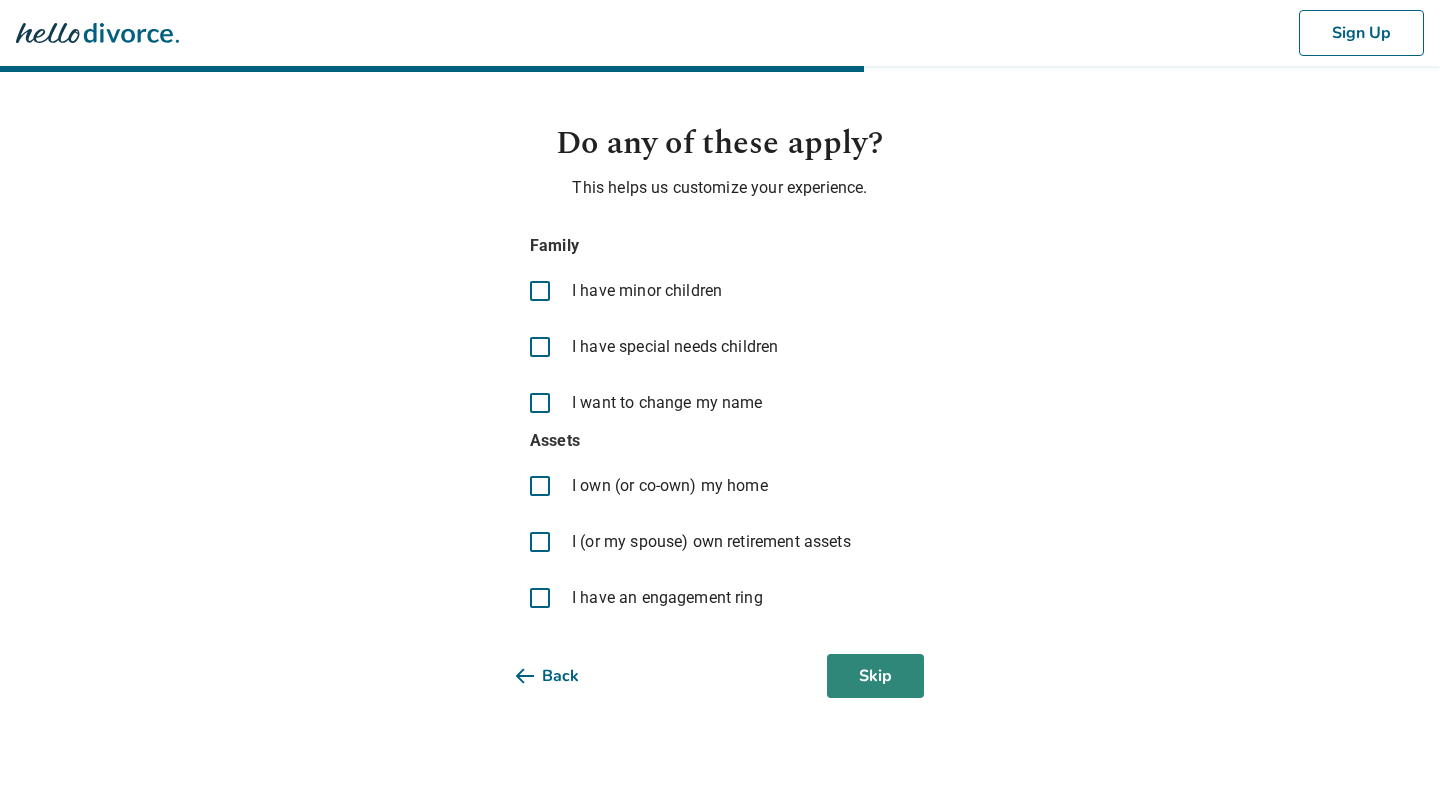 click on "Skip" at bounding box center [875, 676] 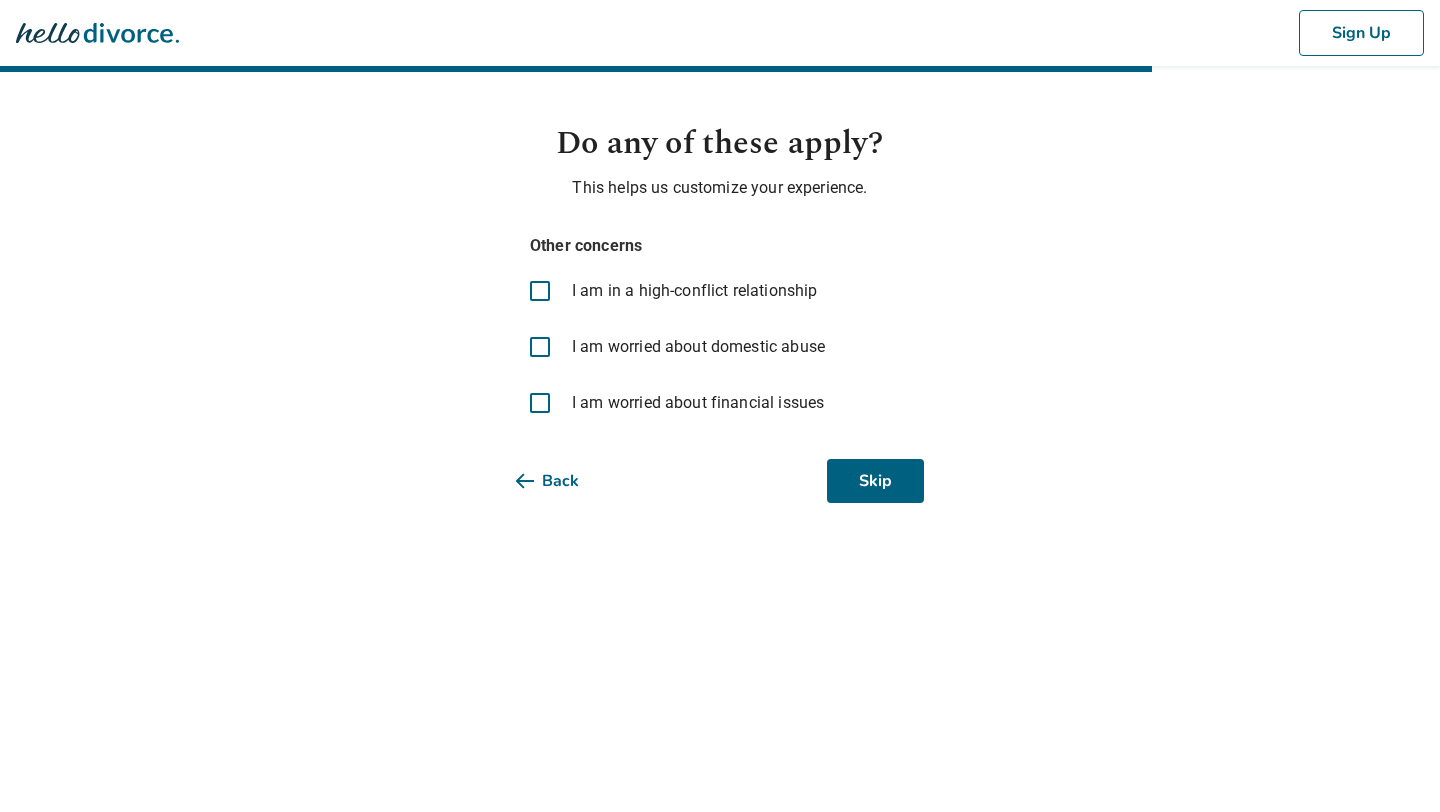 click on "Sign Up Do any of these apply? This helps us customize your experience. Other concerns I am in a high-conflict relationship I am worried about domestic abuse I am worried about financial issues Back Skip" at bounding box center [720, 275] 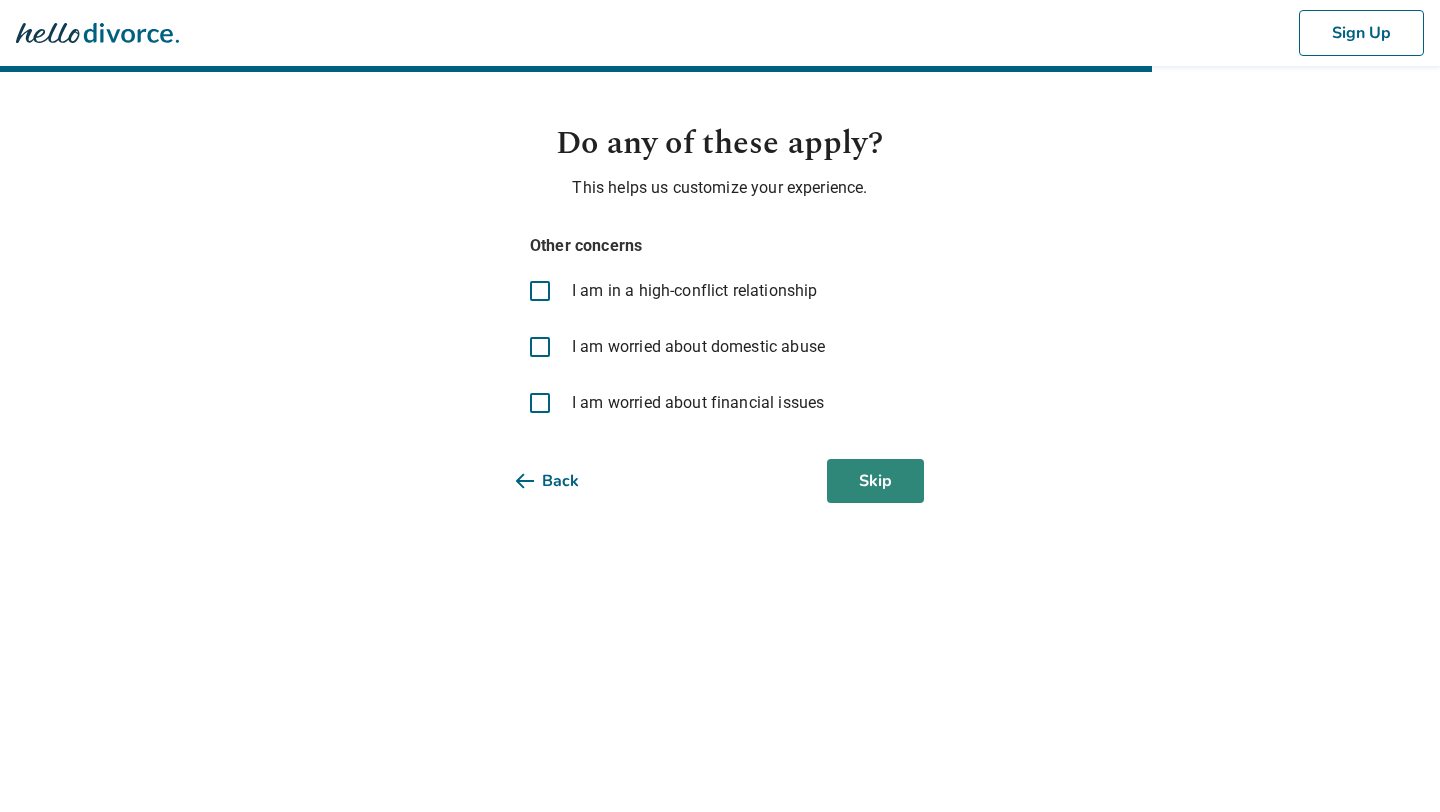 click on "Skip" at bounding box center [875, 481] 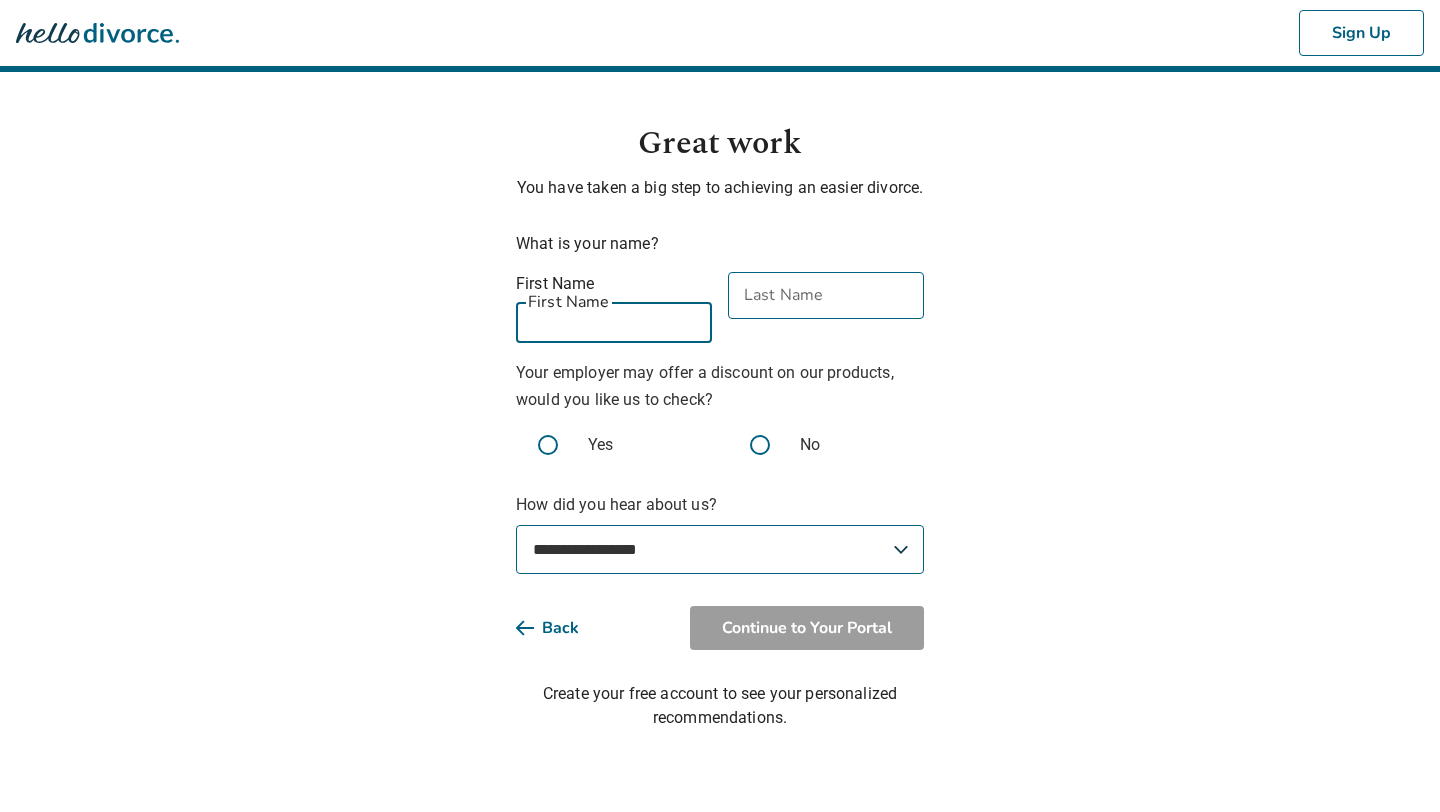 click on "First Name" at bounding box center (614, 319) 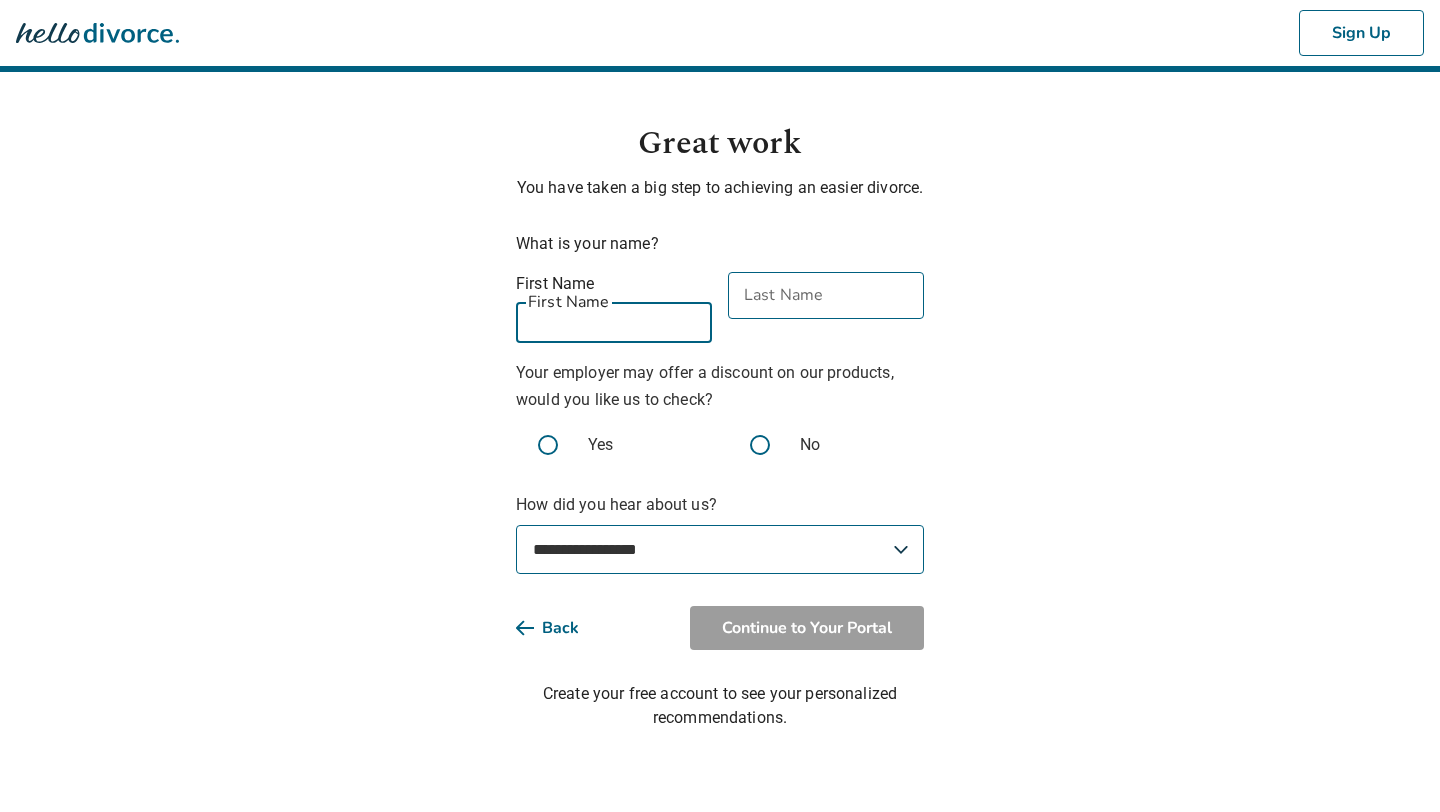 paste on "*******" 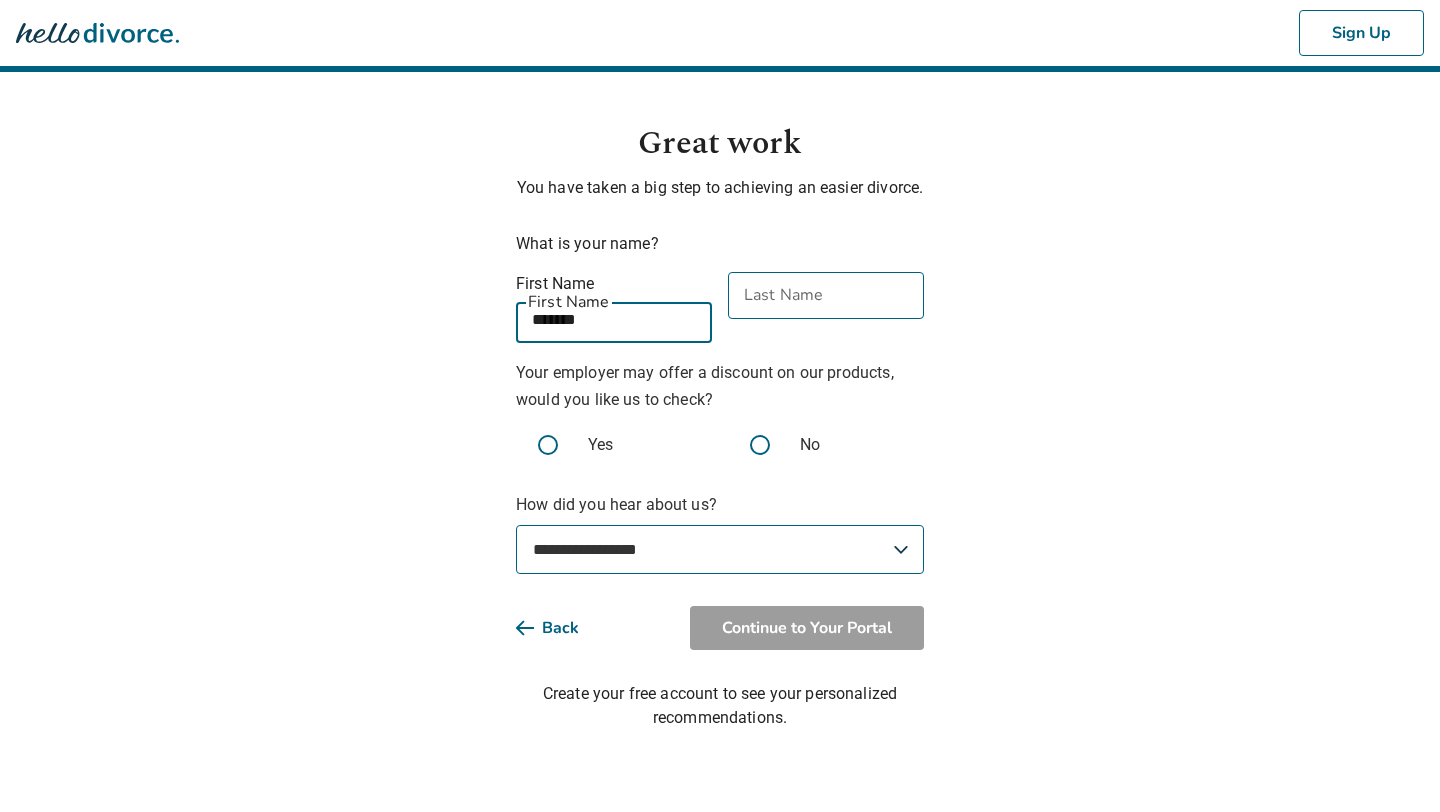 type on "*******" 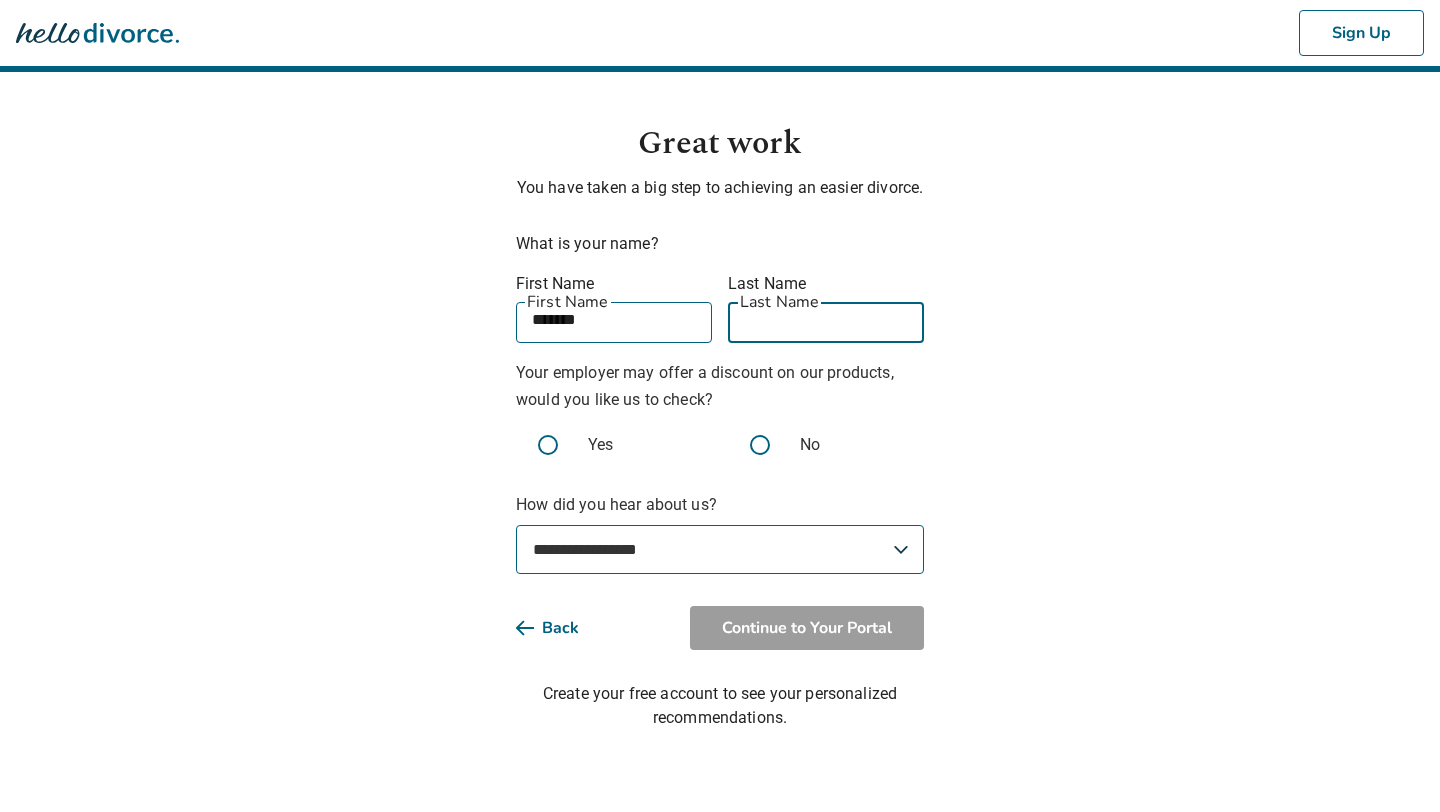 click on "Last Name" at bounding box center [826, 319] 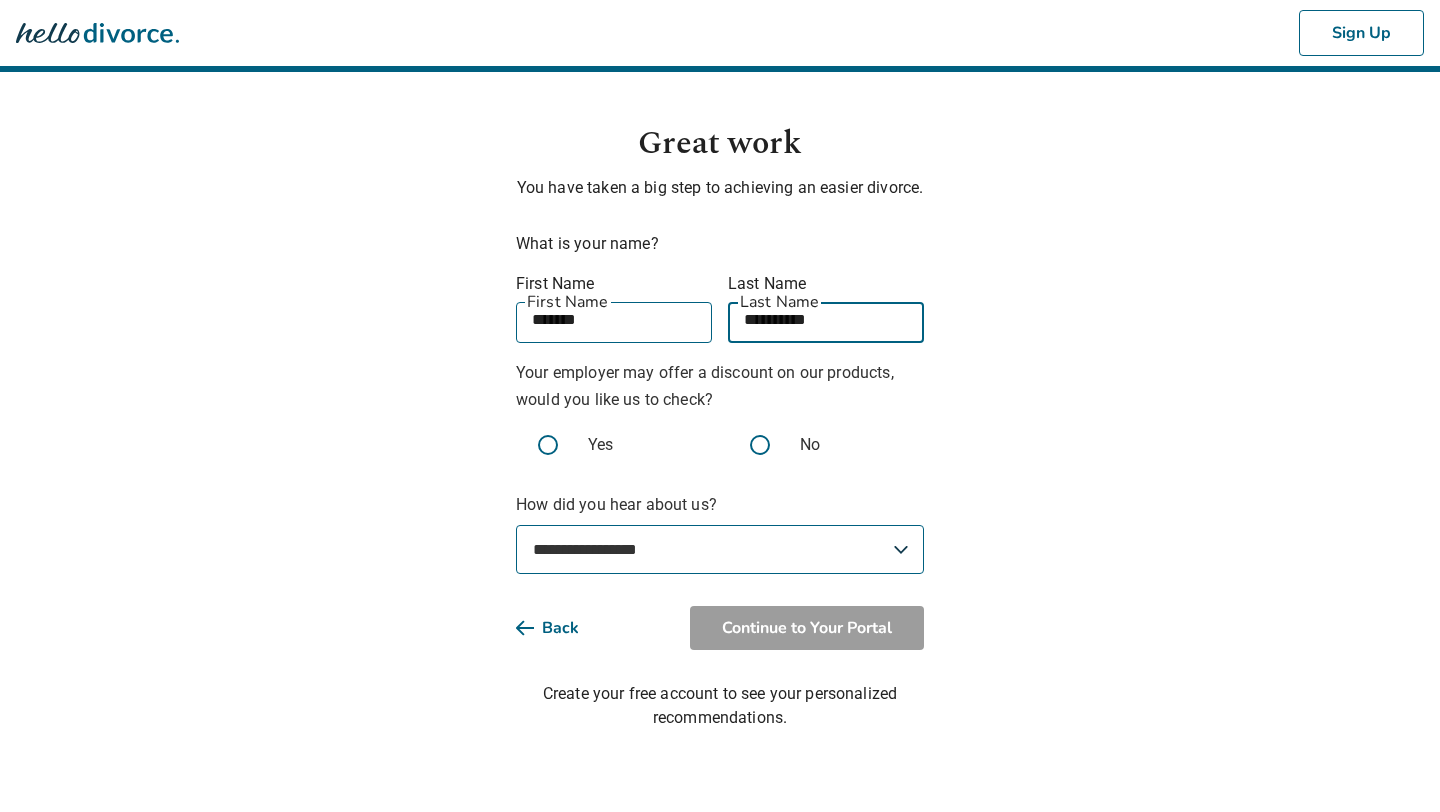type on "**********" 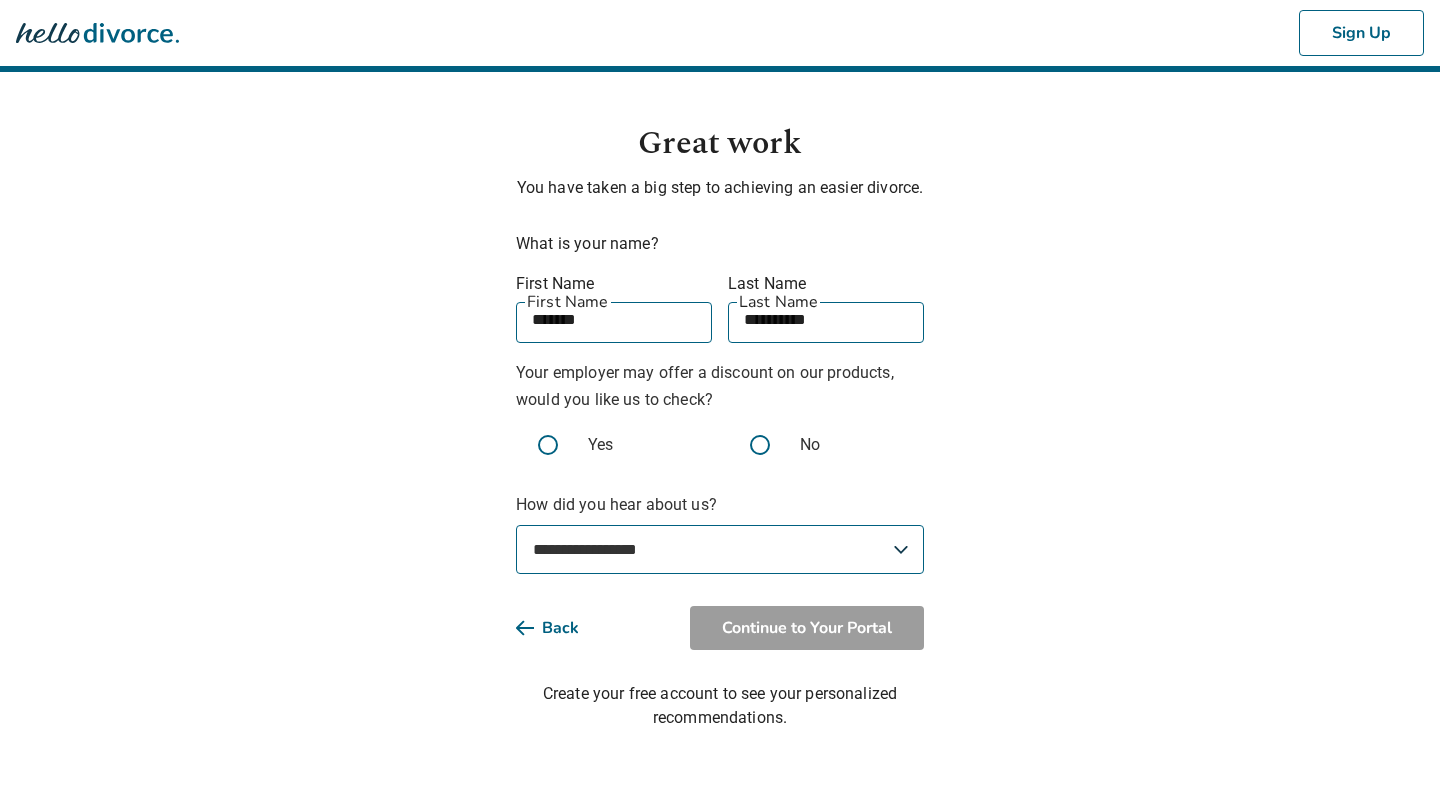 click at bounding box center (760, 445) 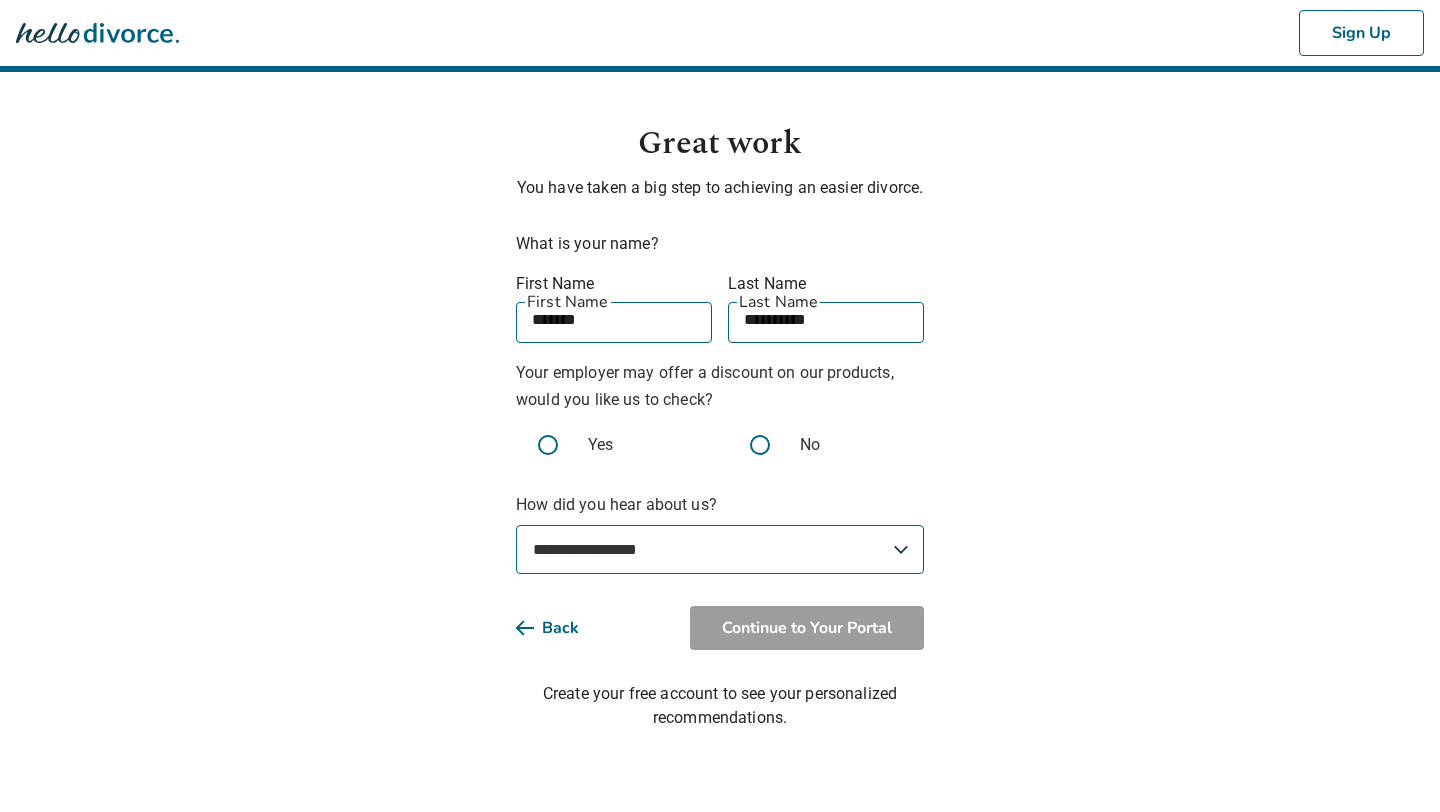 click on "**********" at bounding box center (720, 549) 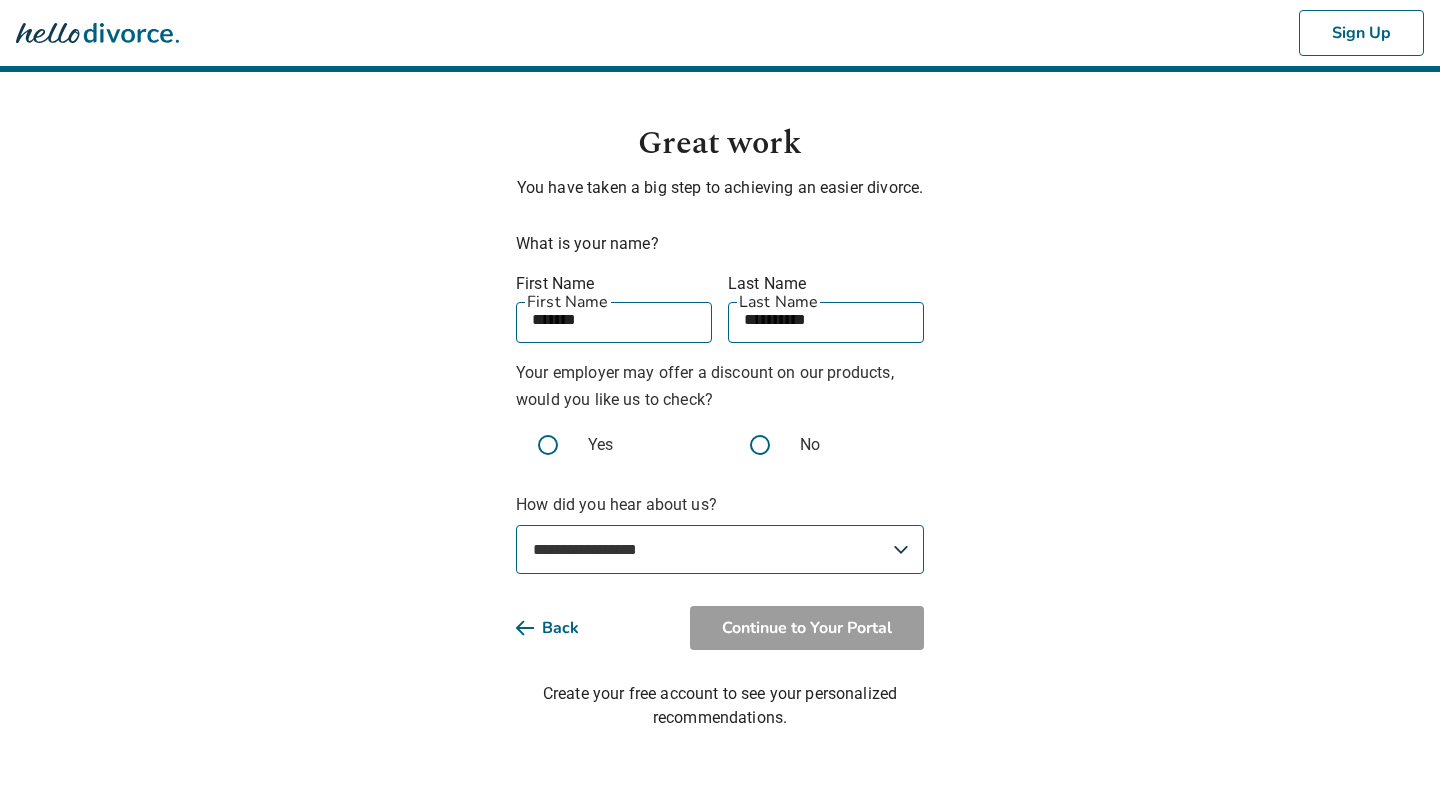 select on "**********" 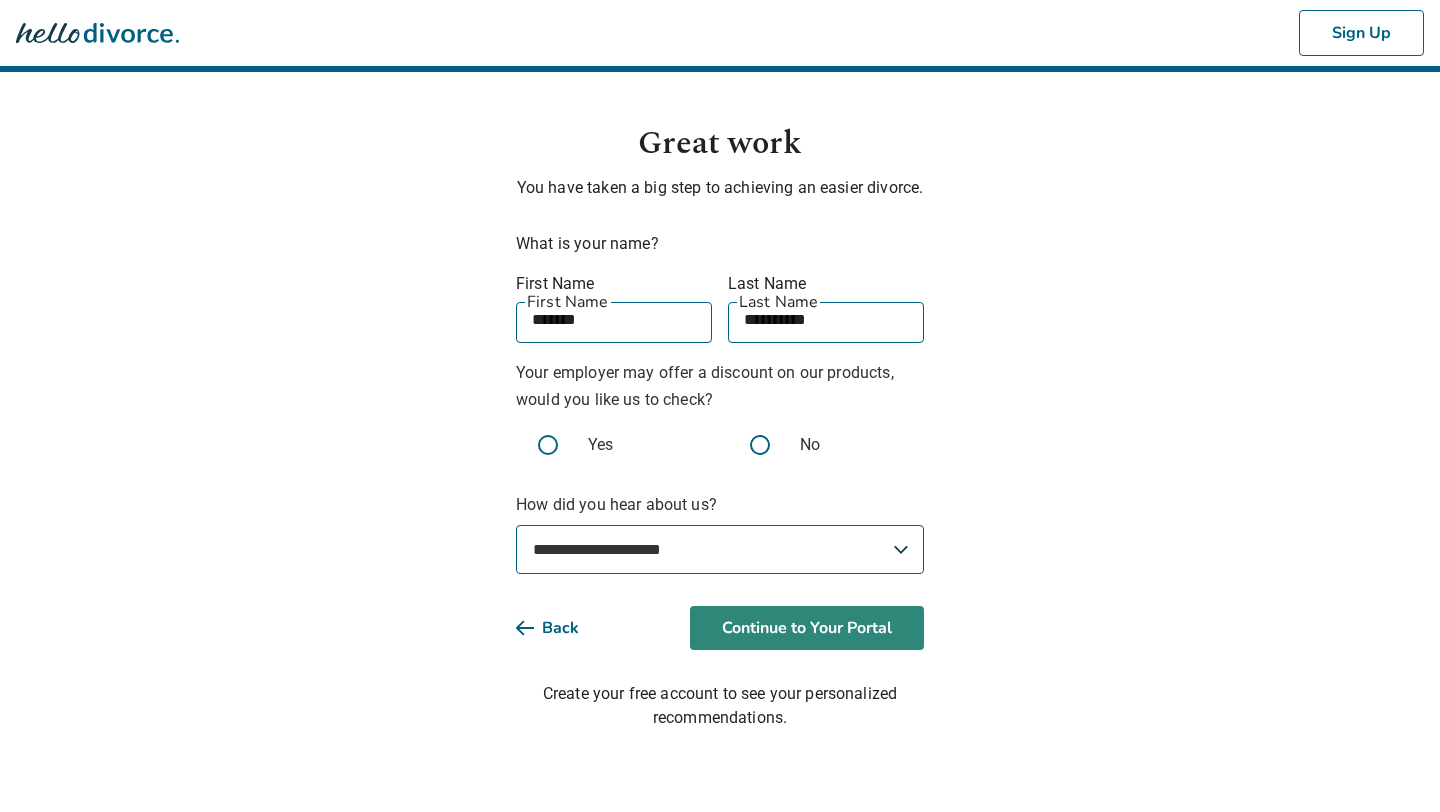 click on "Continue to Your Portal" at bounding box center [807, 628] 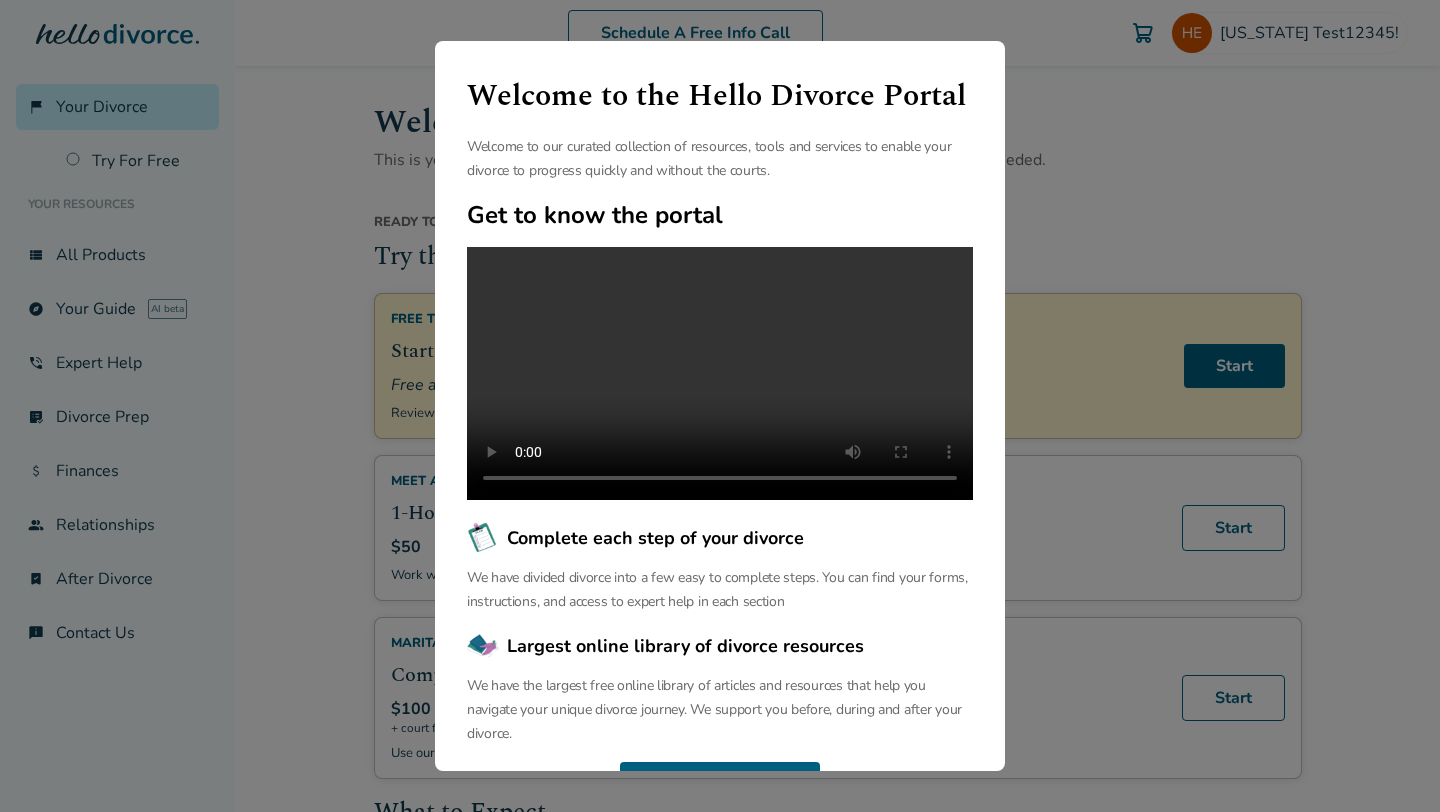 click on "Welcome to the Hello Divorce Portal Welcome to our curated collection of resources, tools and services to enable your divorce to progress quickly and without the courts. Get to know the portal Complete each step of your divorce We have divided divorce into a few easy to complete steps. You can find your forms, instructions, and access to expert help in each section Largest online library of divorce resources We have the largest free online library of articles and resources that help you navigate your unique divorce journey. We support you before, during and after your divorce. Continue" at bounding box center (720, 406) 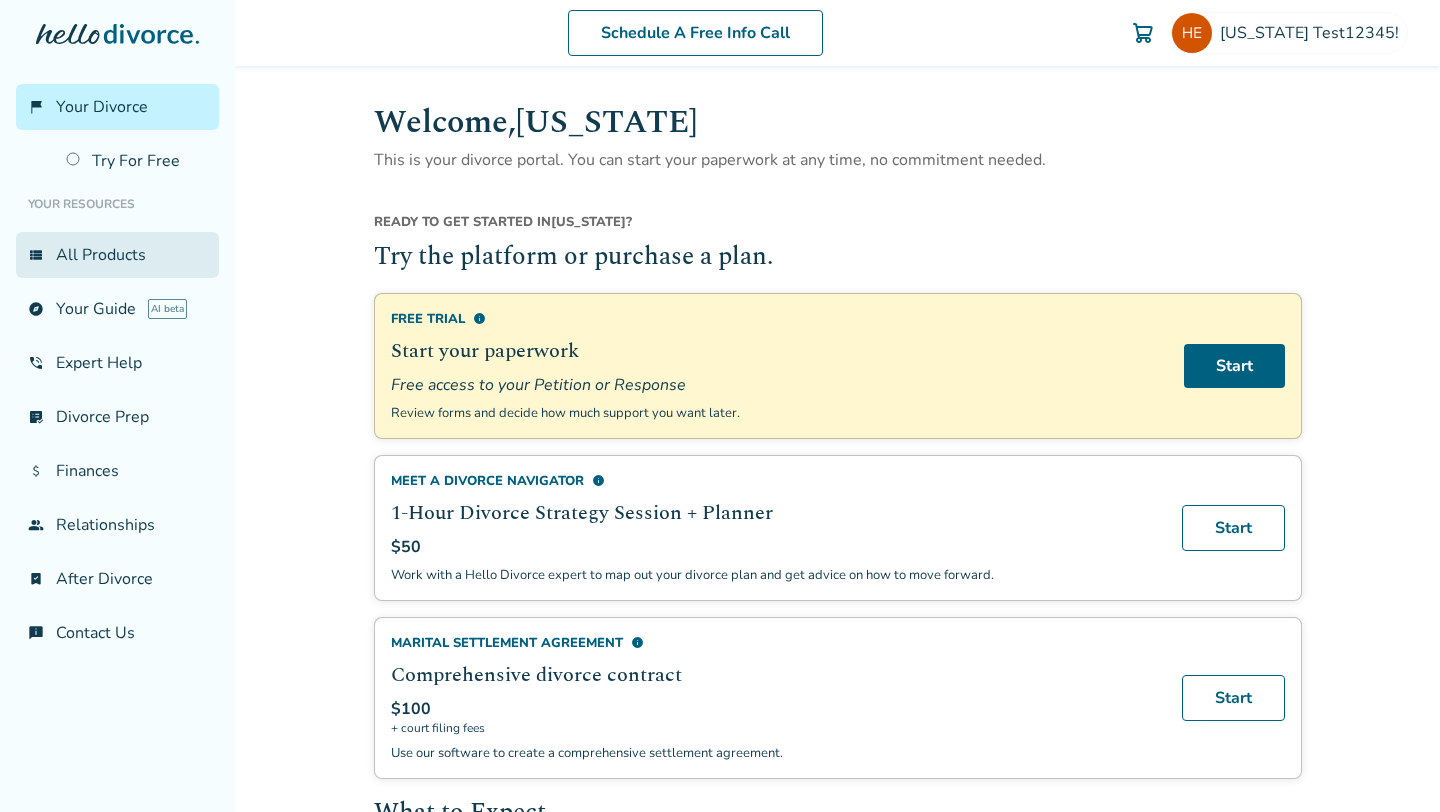 click on "view_list All Products" at bounding box center (117, 255) 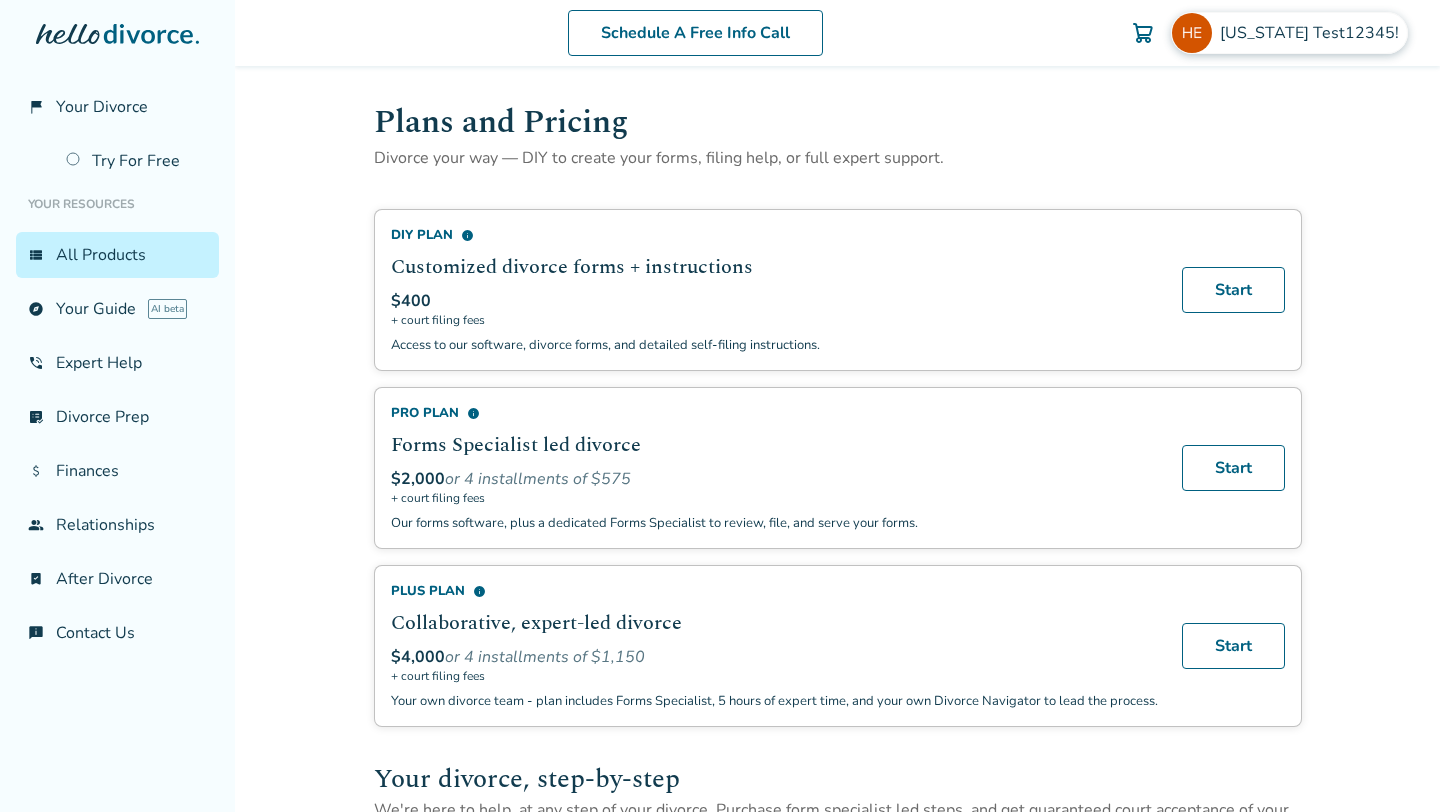 click on "Indiana   Test12345!" at bounding box center (1289, 33) 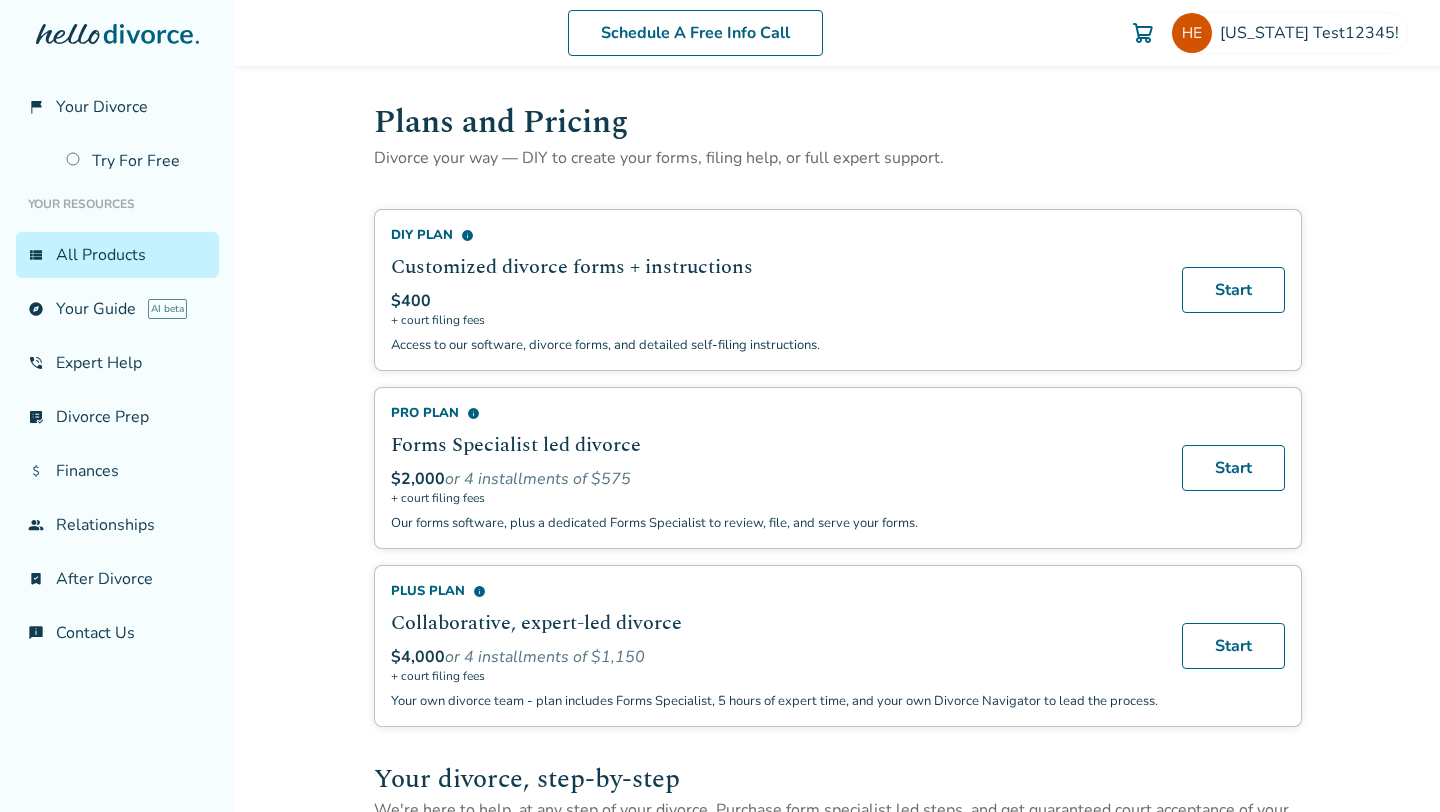 click on "Plans and Pricing Divorce your way — DIY to create your forms, filing help, or full expert support. DIY Plan info Customized divorce forms + instructions $400 + court filing fees Access to our software, divorce forms, and detailed self-filing instructions. Start Pro Plan info Forms Specialist led divorce $2,000  or 4 installments of $575 + court filing fees Our forms software, plus a dedicated Forms Specialist to review, file, and serve your forms. Start Plus Plan info Collaborative, expert-led divorce $4,000  or 4 installments of $1,150 + court filing fees Your own divorce team - plan includes Forms Specialist, 5 hours of expert time, and your own Divorce Navigator to lead the process. Start Your divorce, step-by-step We're here to help, at any step of your divorce. Purchase form specialist led steps, and get guaranteed court acceptance of your forms. Step One Only info Forms Specialist led Petition or Response $500 + court filing fees Start Step Two Only info Form Specialist led Financial Disclosures $500" at bounding box center [838, 954] 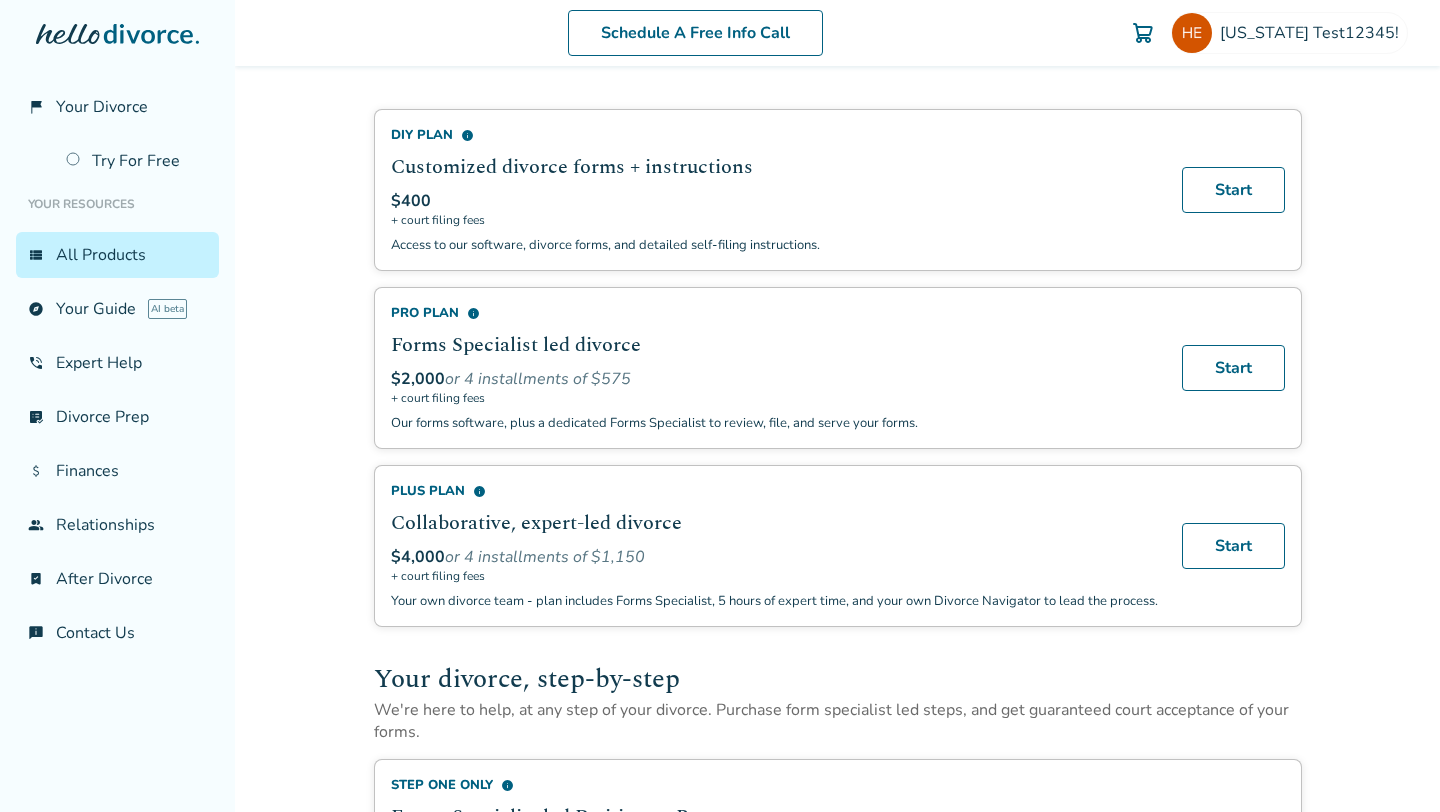 scroll, scrollTop: 0, scrollLeft: 0, axis: both 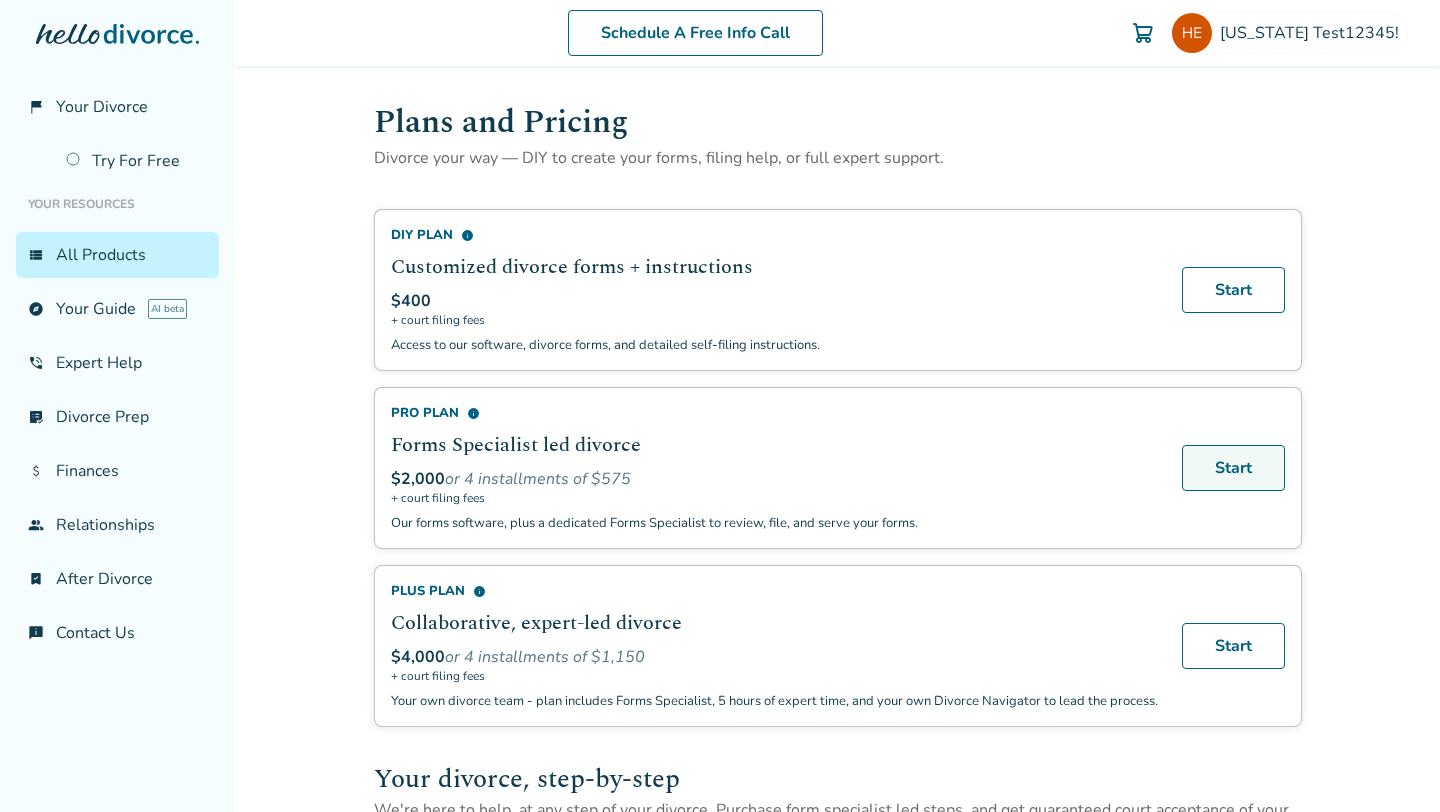 click on "Start" at bounding box center [1233, 468] 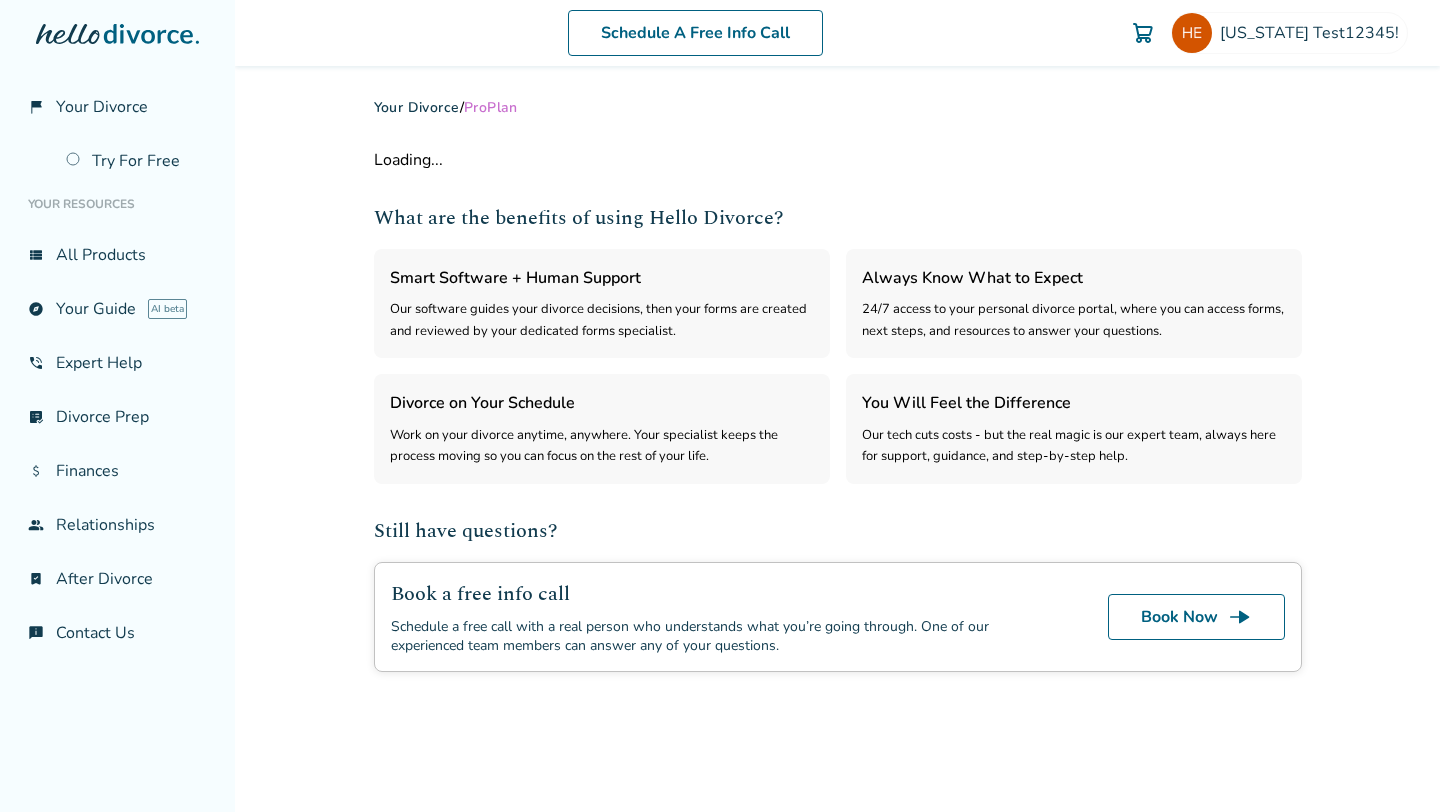 select on "***" 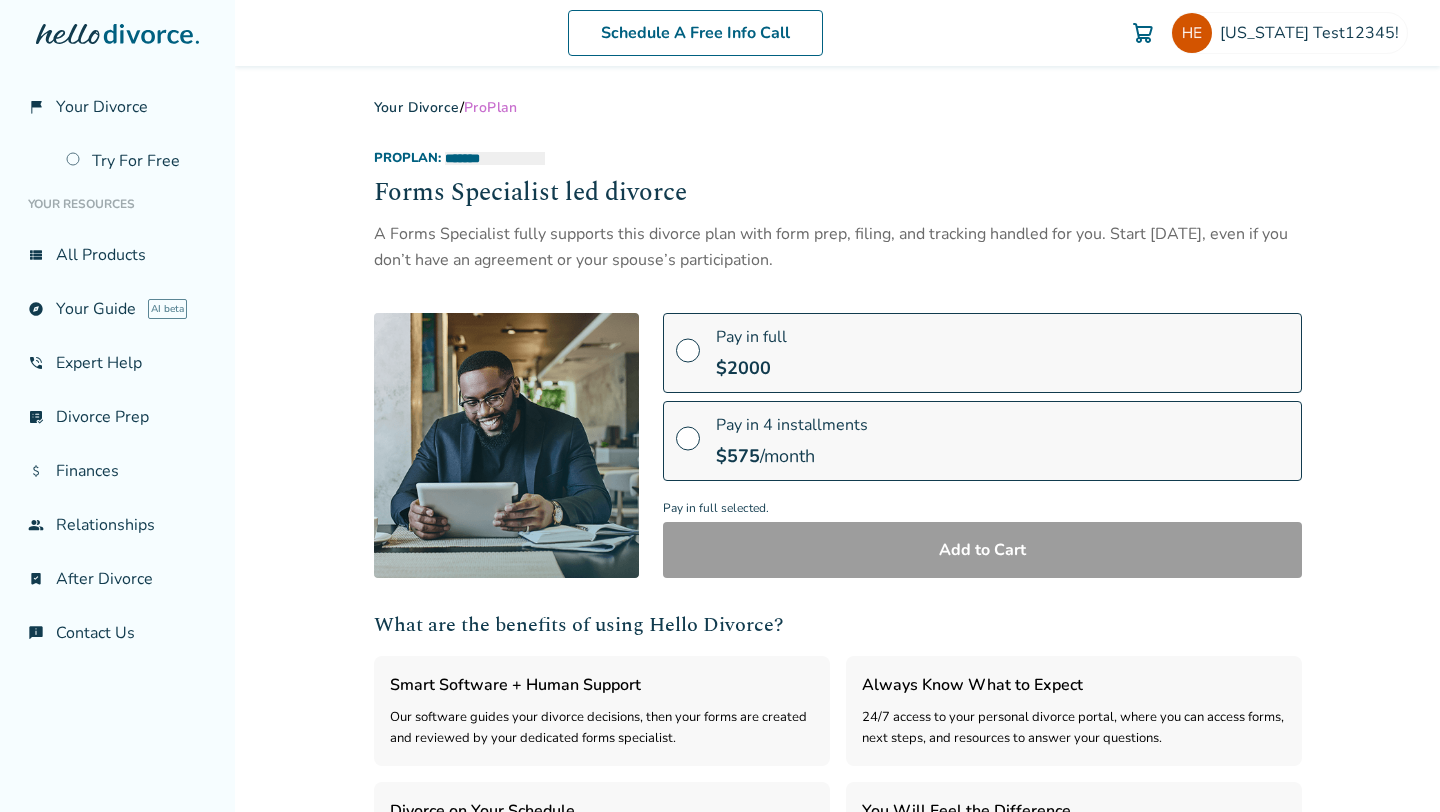 click on "Pay in full $ 2000" at bounding box center [982, 353] 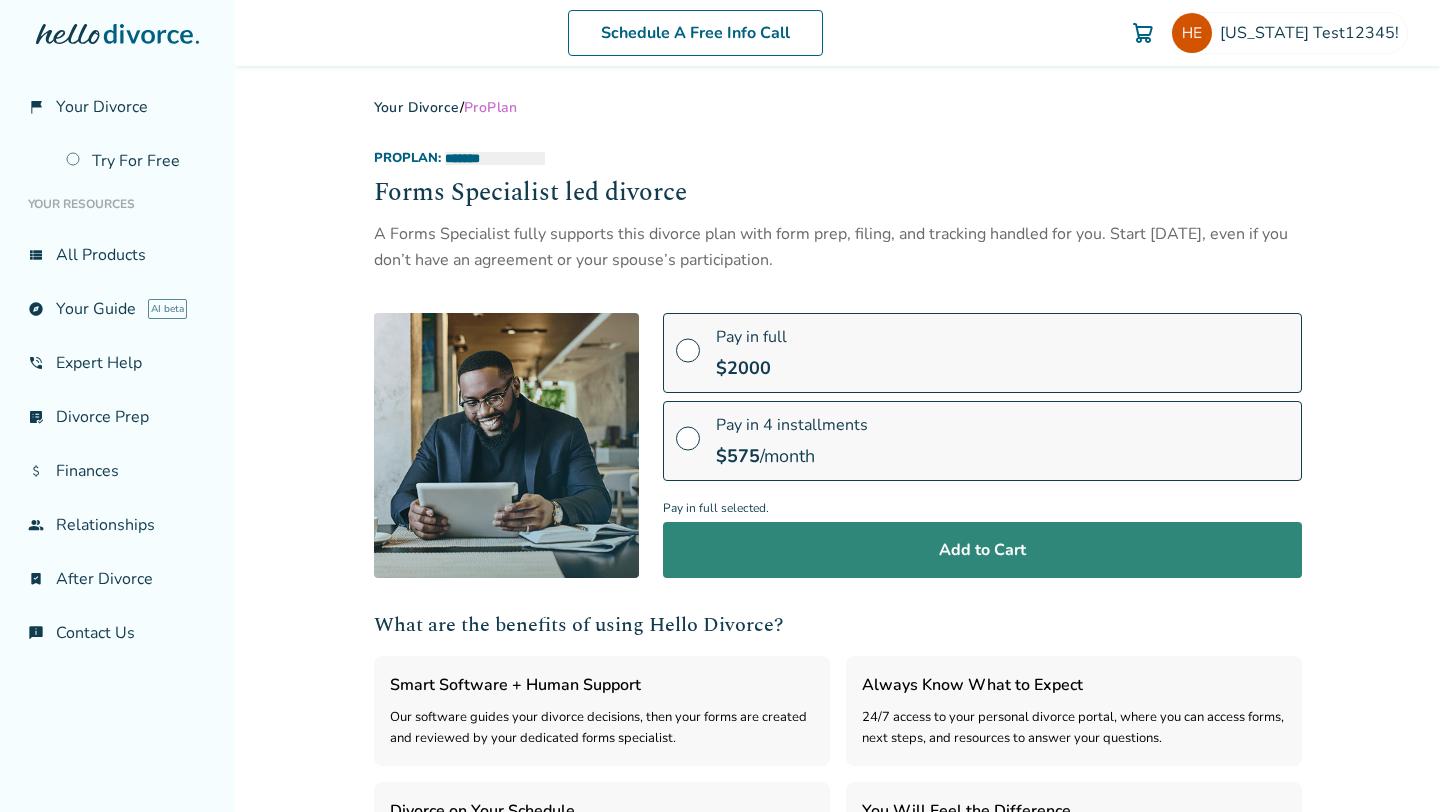 click on "Add to Cart" at bounding box center [982, 550] 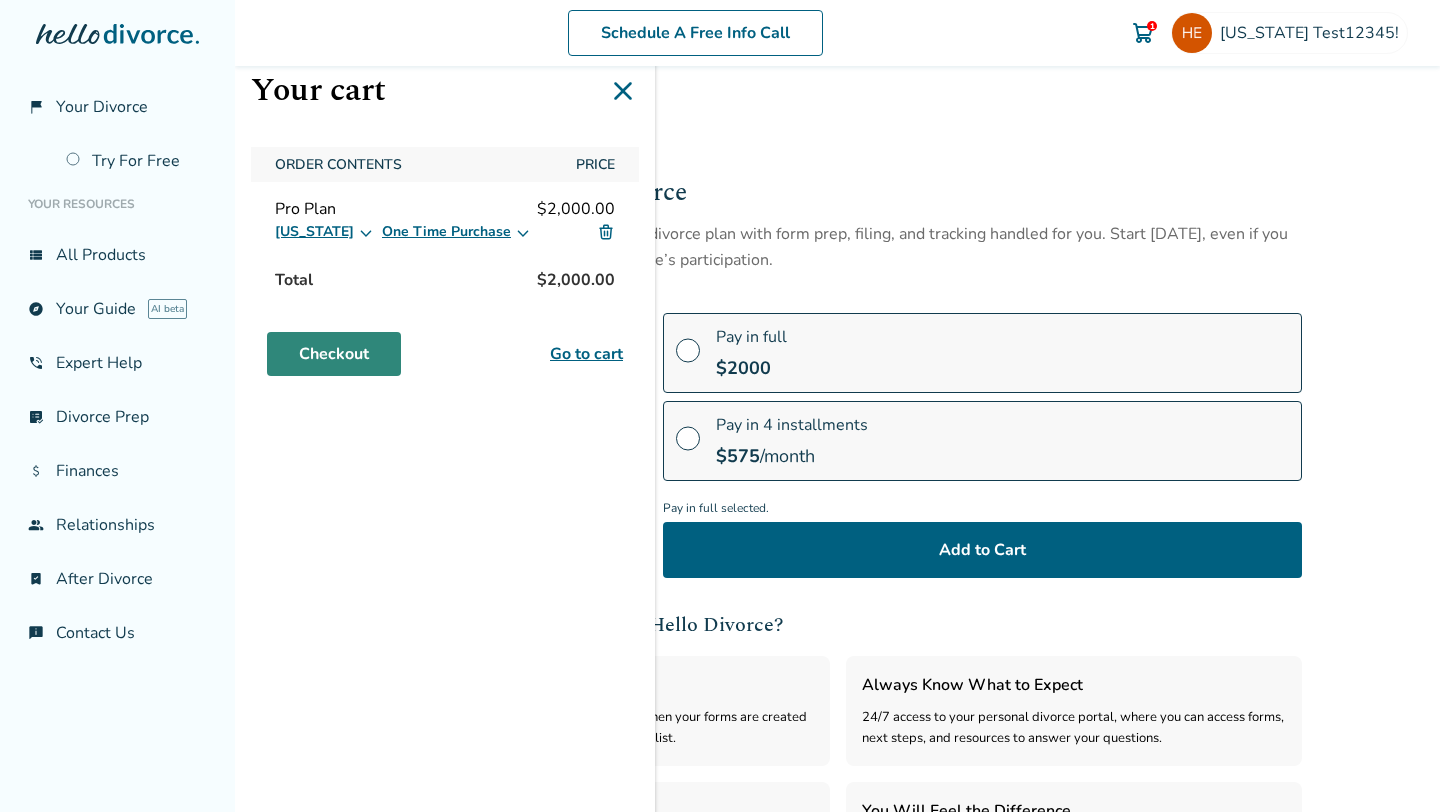 click on "Checkout" at bounding box center [334, 354] 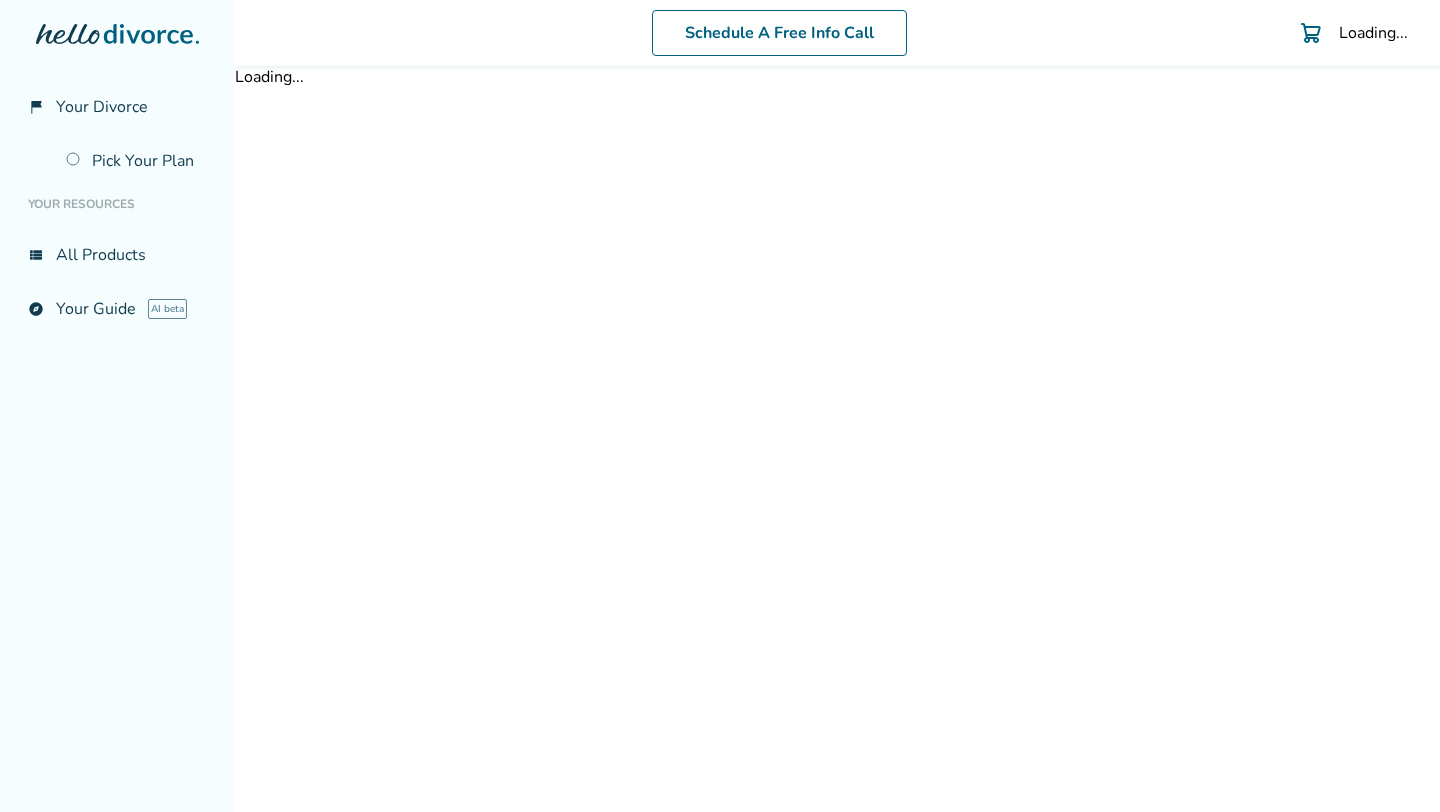 scroll, scrollTop: 0, scrollLeft: 0, axis: both 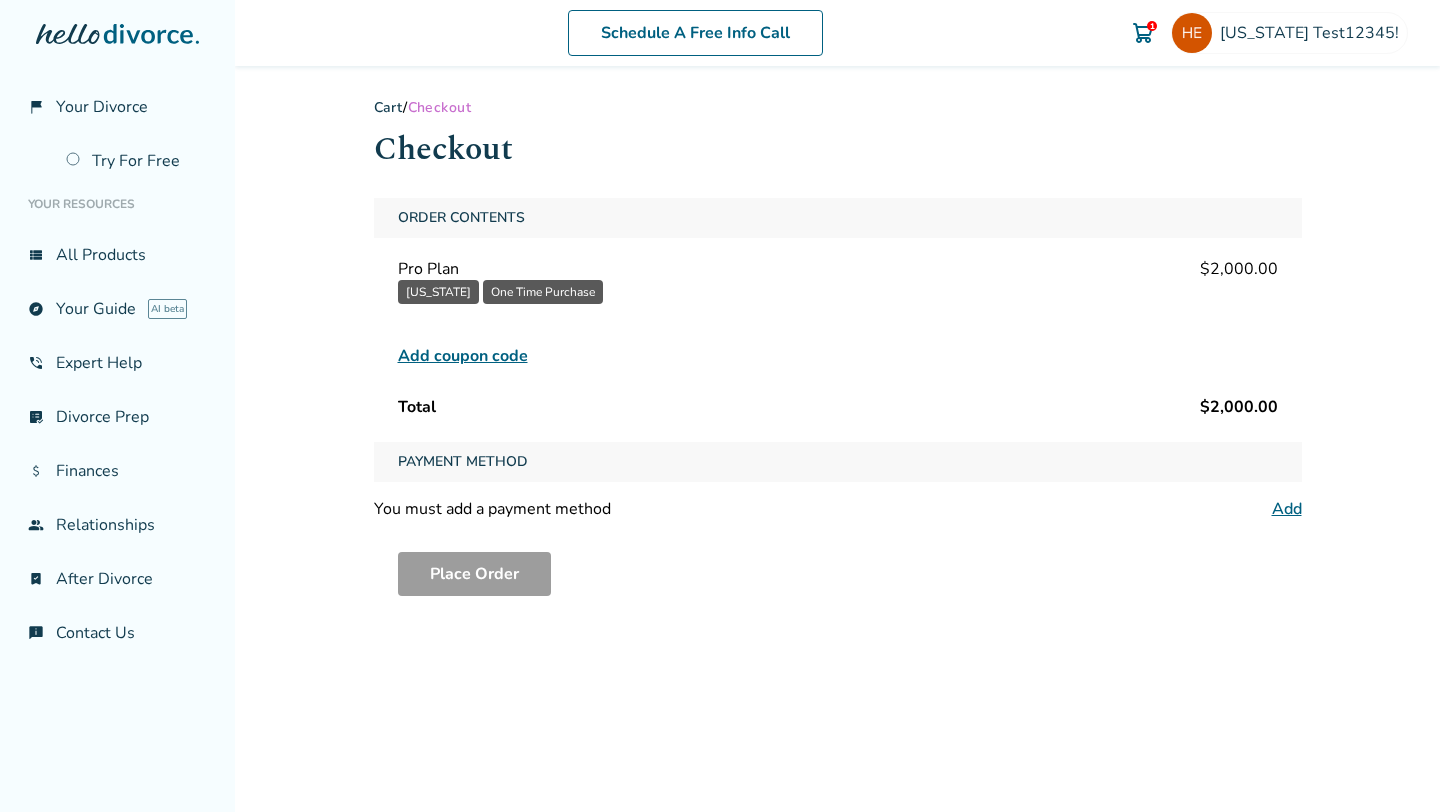 click on "Add coupon code" at bounding box center [463, 356] 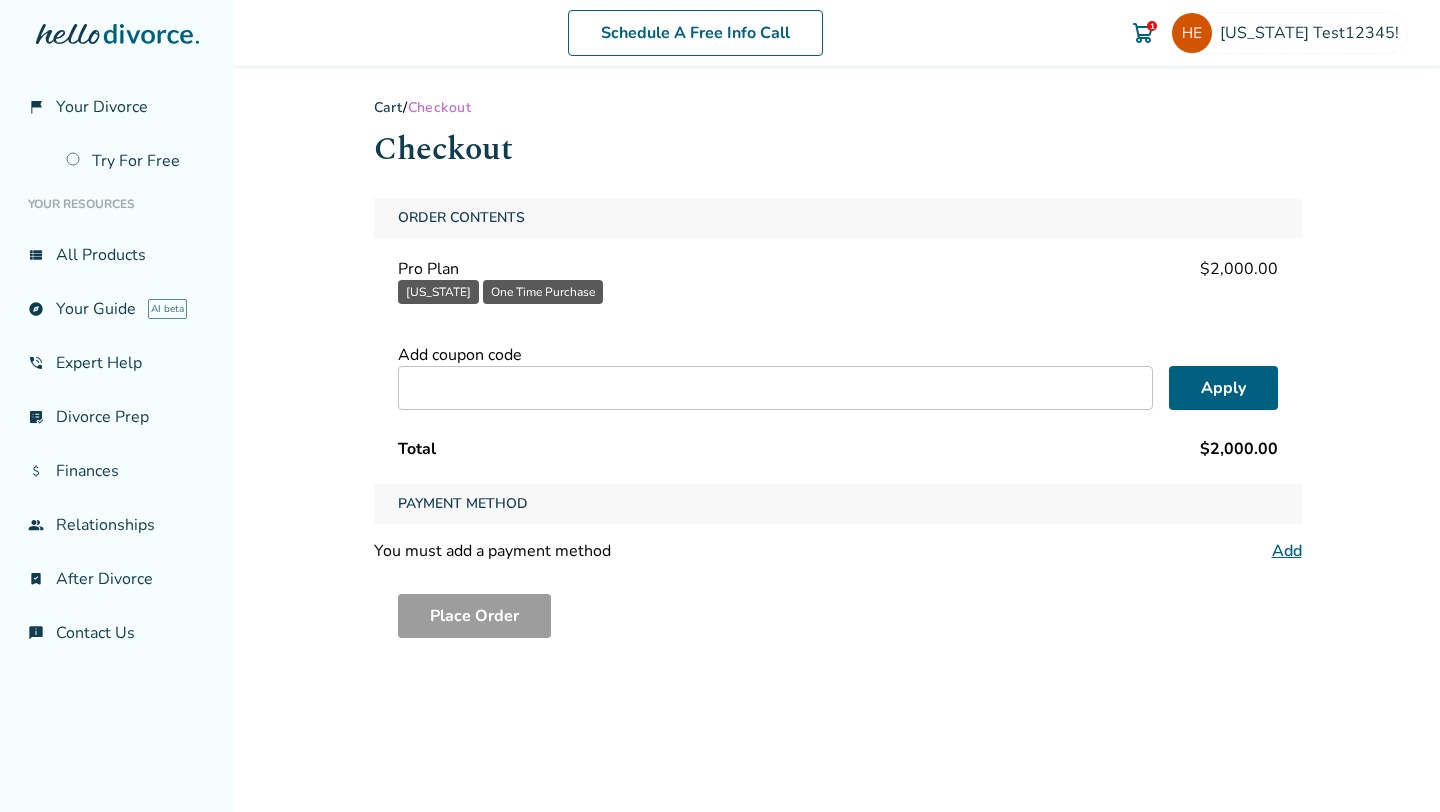 click at bounding box center (775, 388) 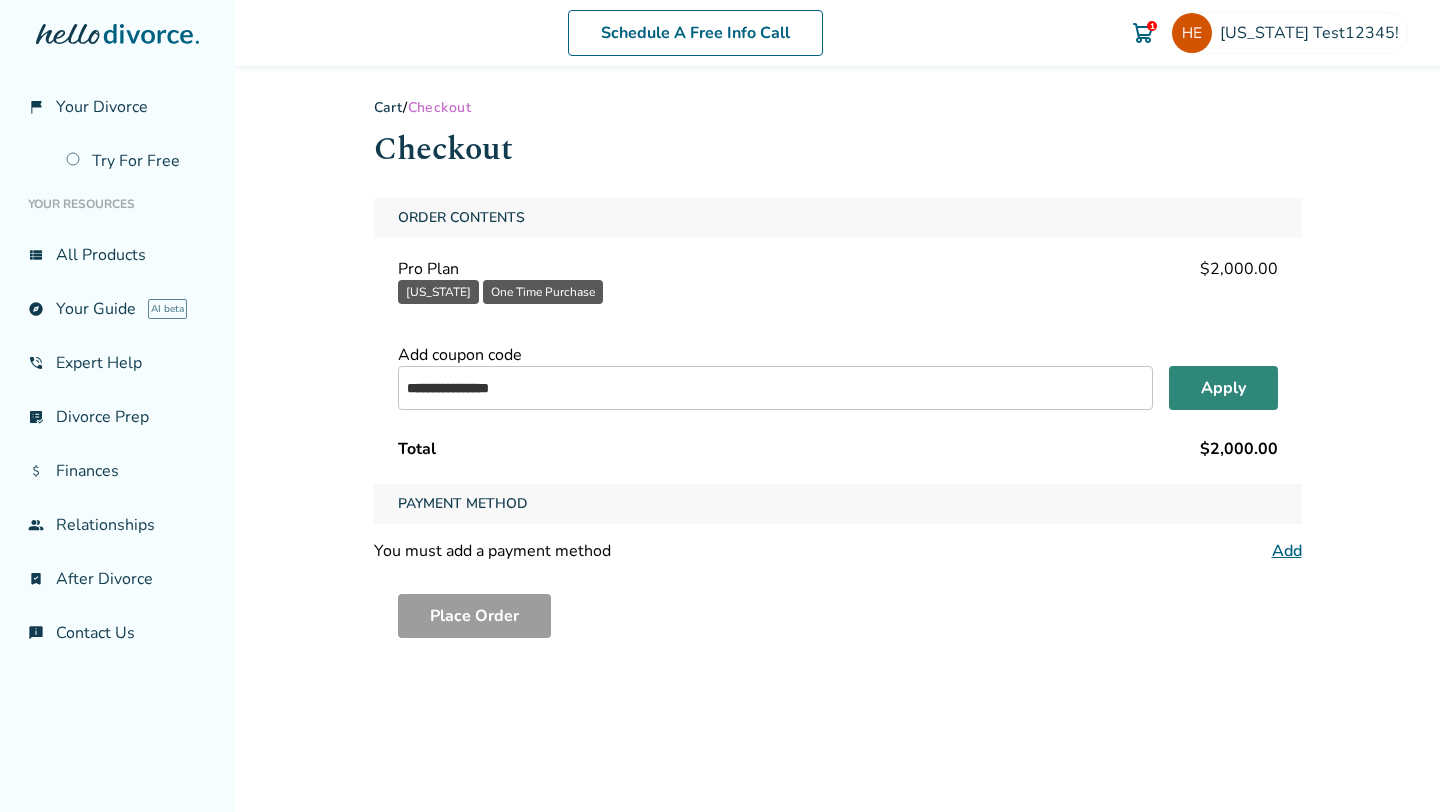 type on "**********" 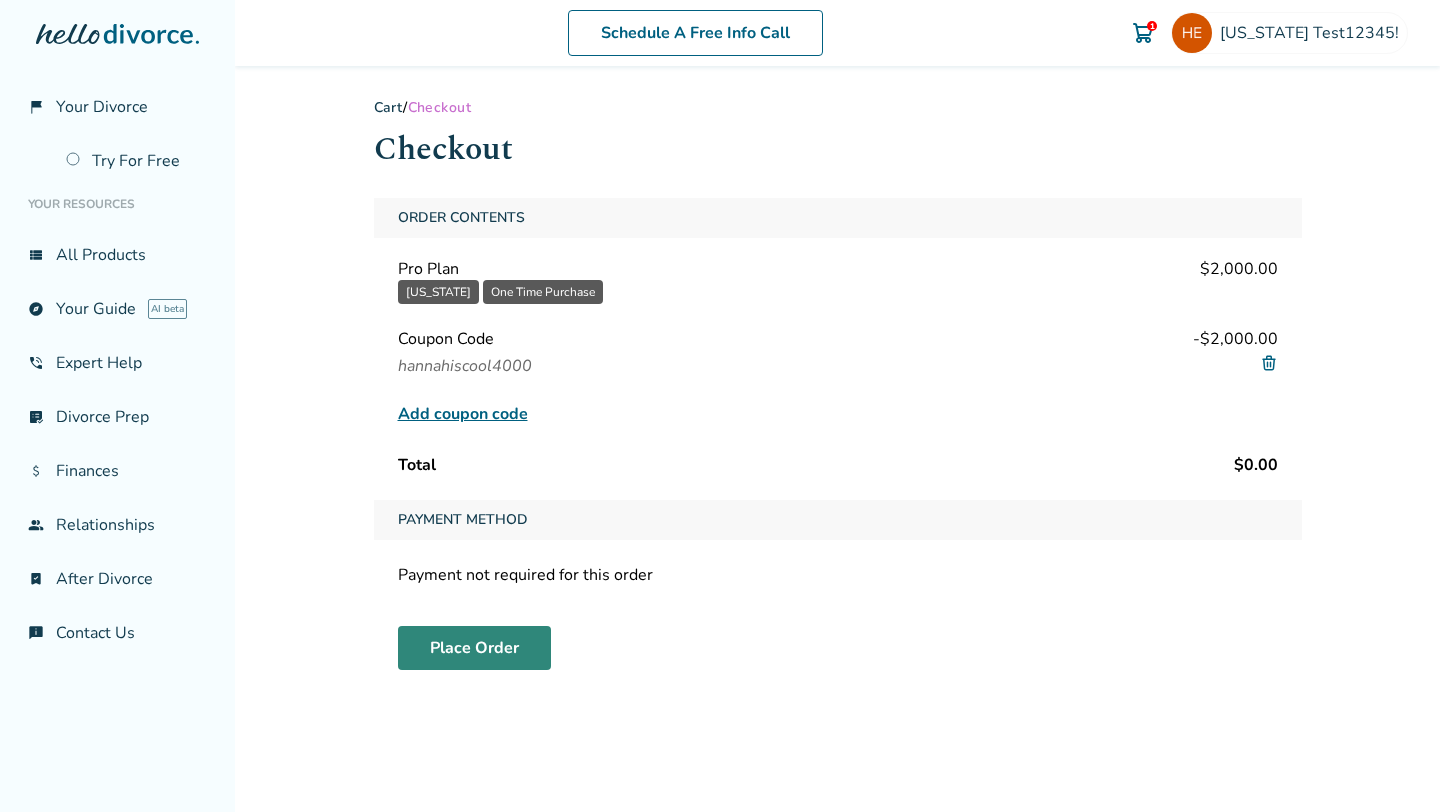 click on "Place Order" at bounding box center [474, 648] 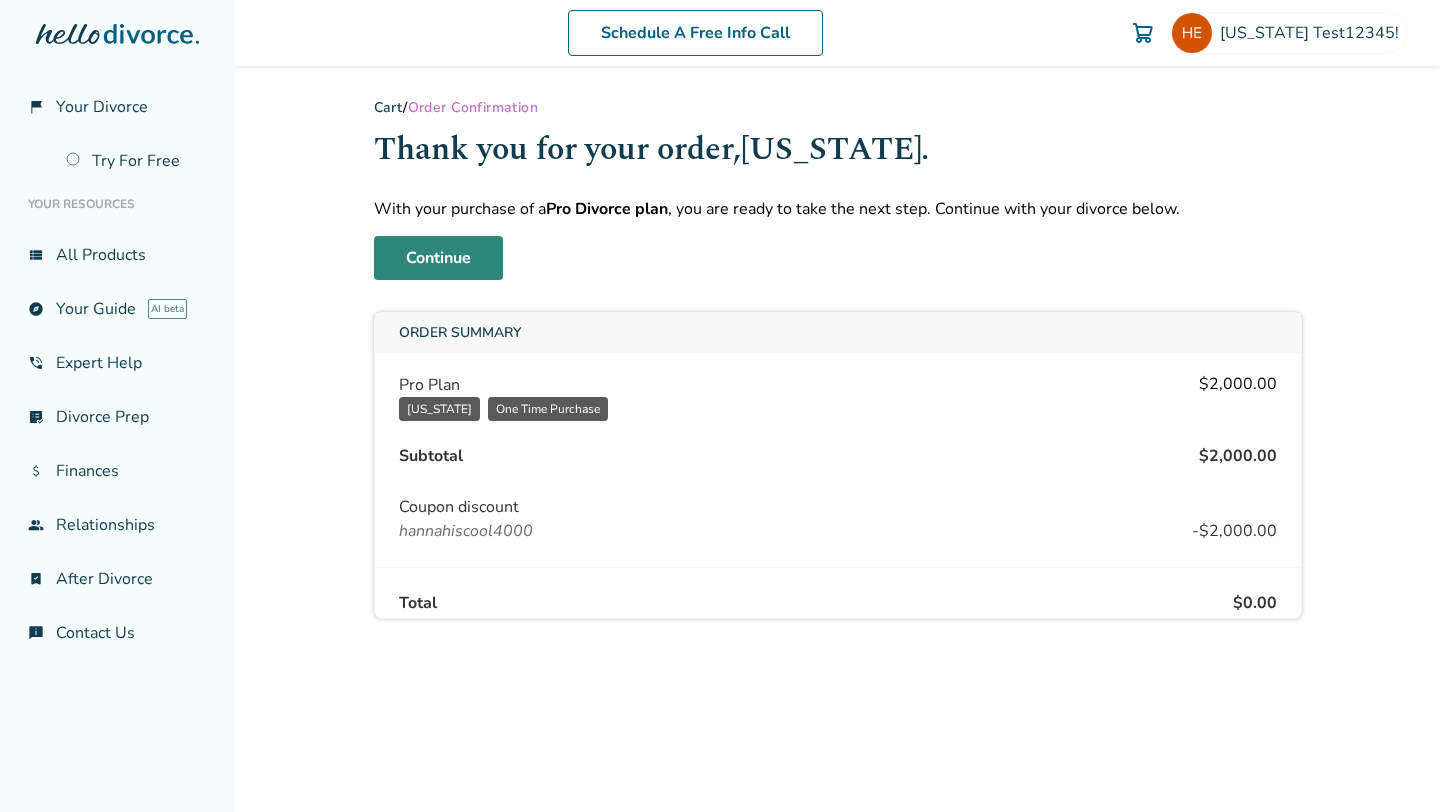 click on "Continue" at bounding box center [438, 258] 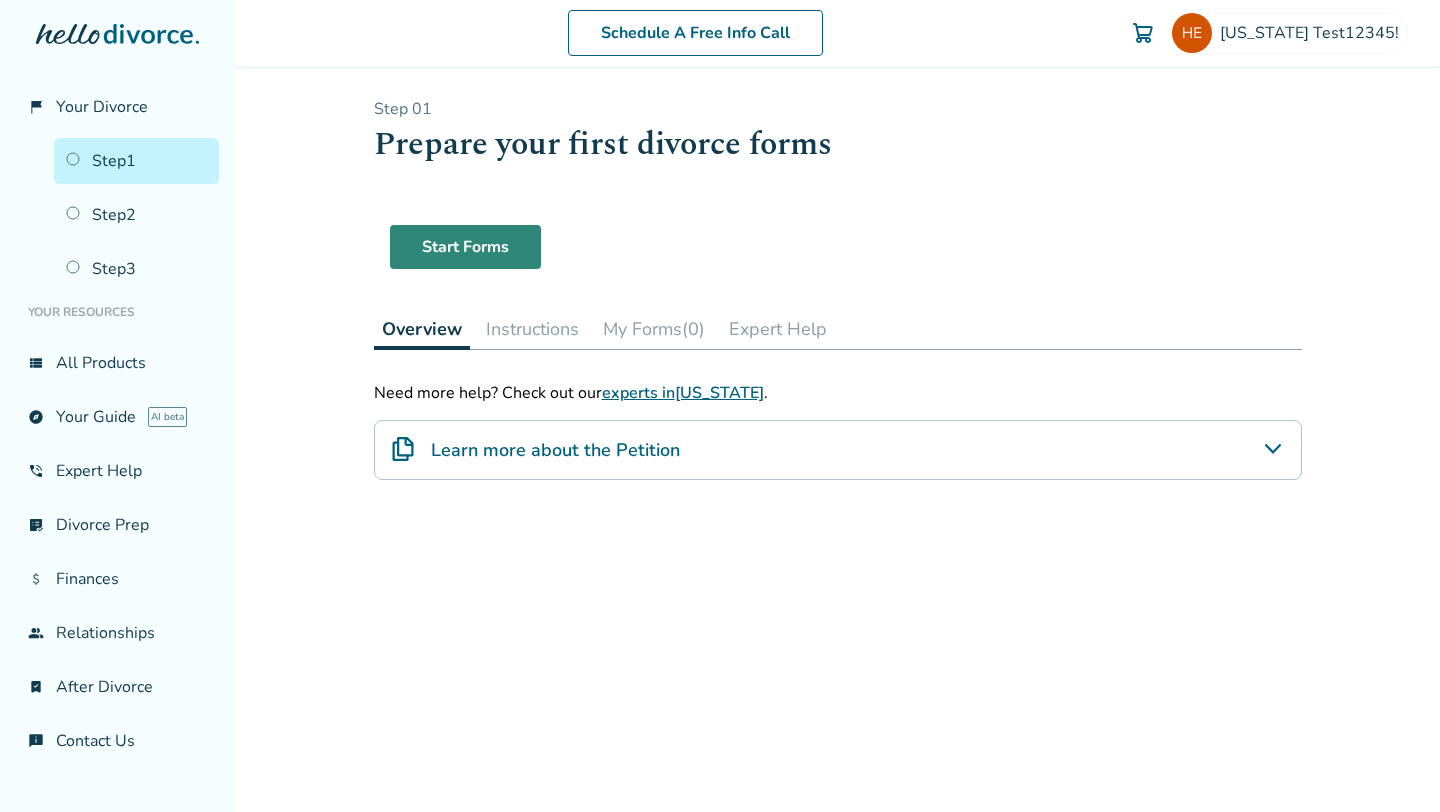 click on "Start Forms" at bounding box center [465, 247] 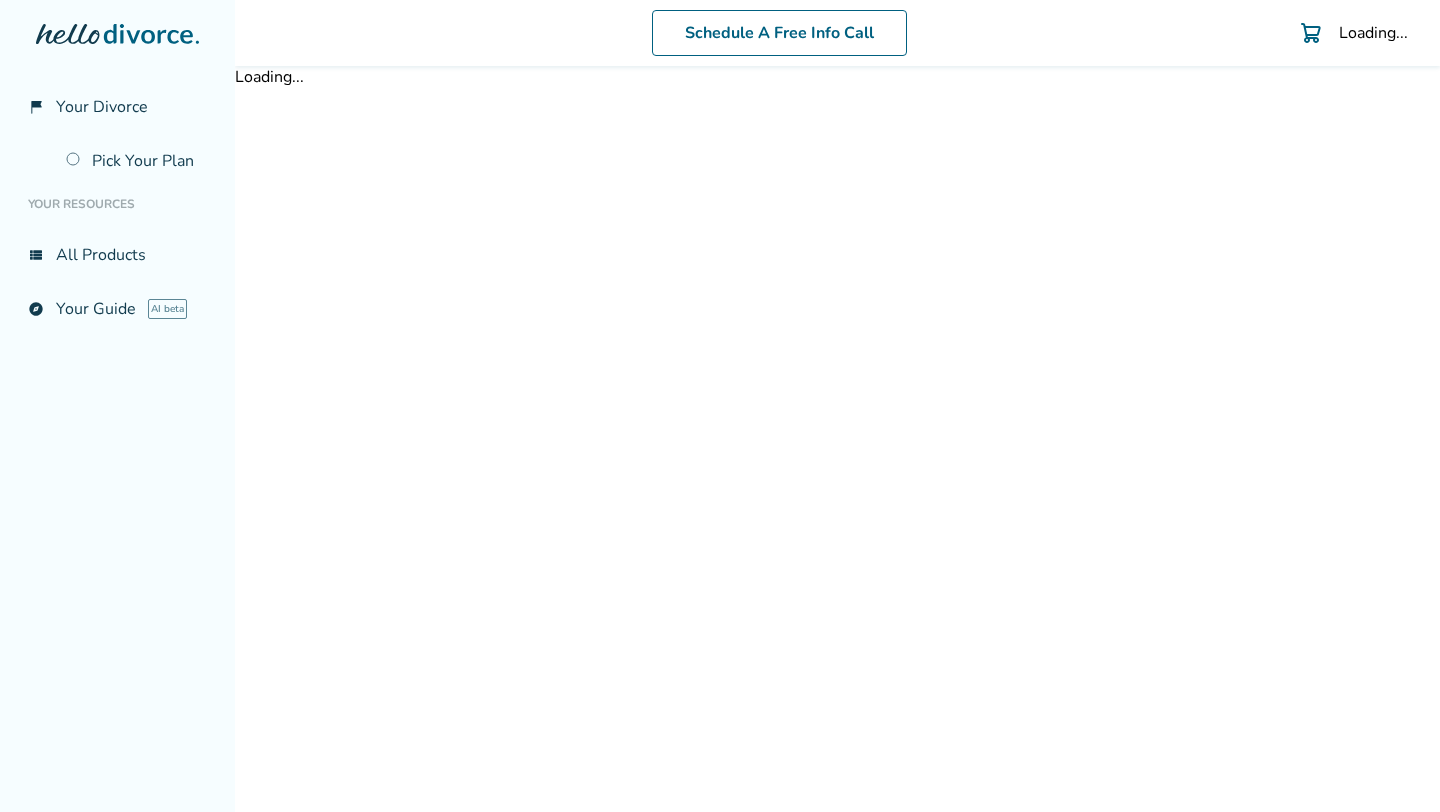 scroll, scrollTop: 0, scrollLeft: 0, axis: both 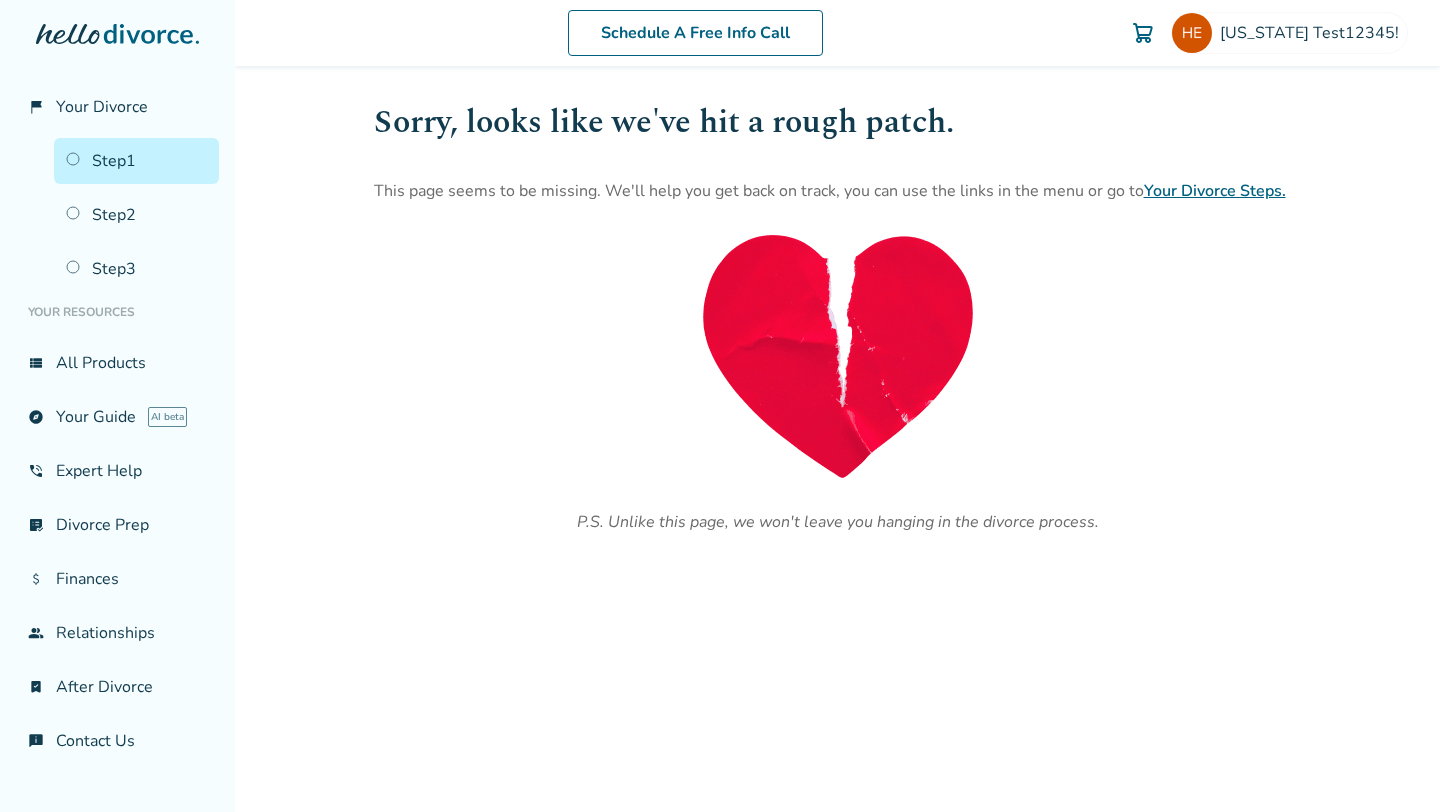 click on "Step  1" at bounding box center (136, 161) 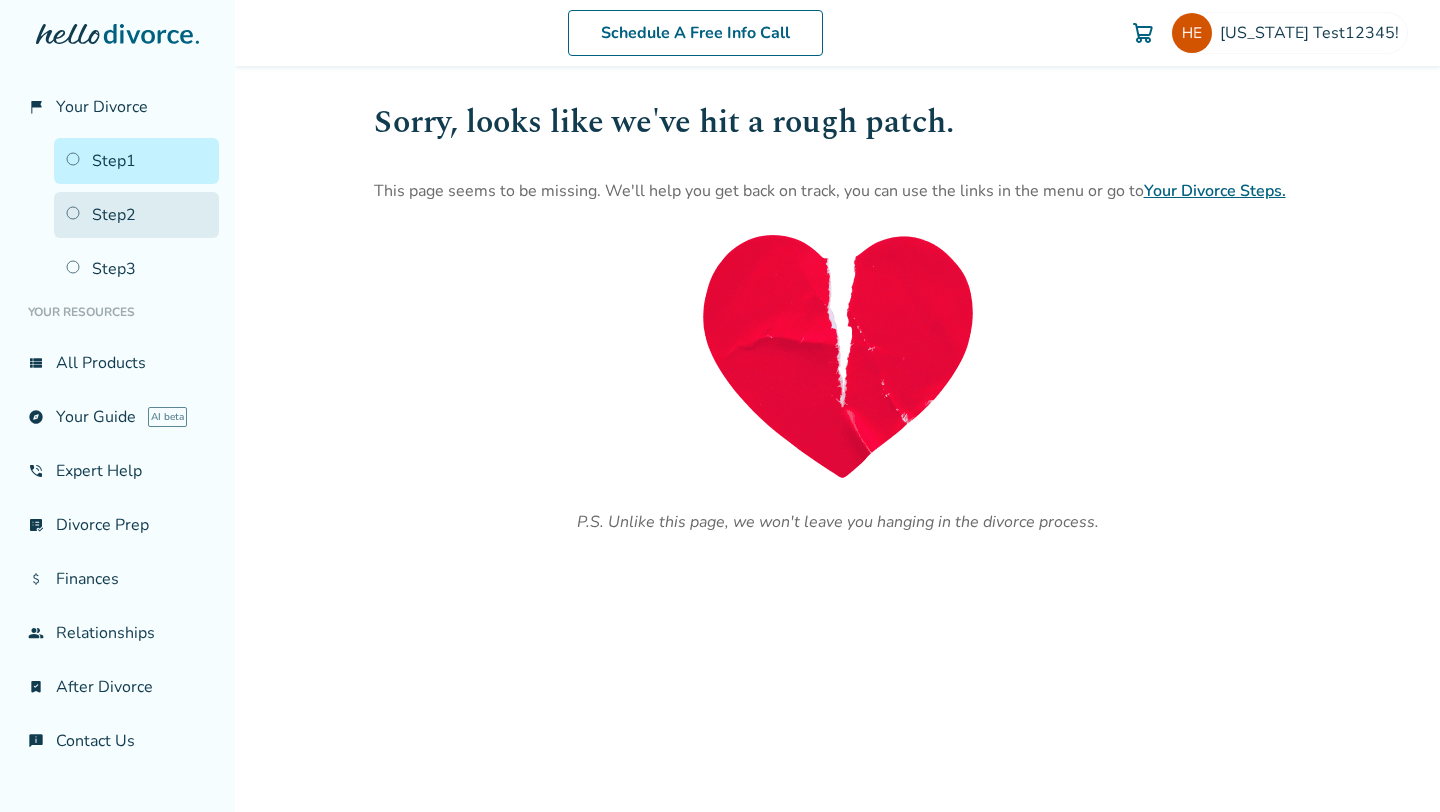 click on "Step  2" at bounding box center (136, 215) 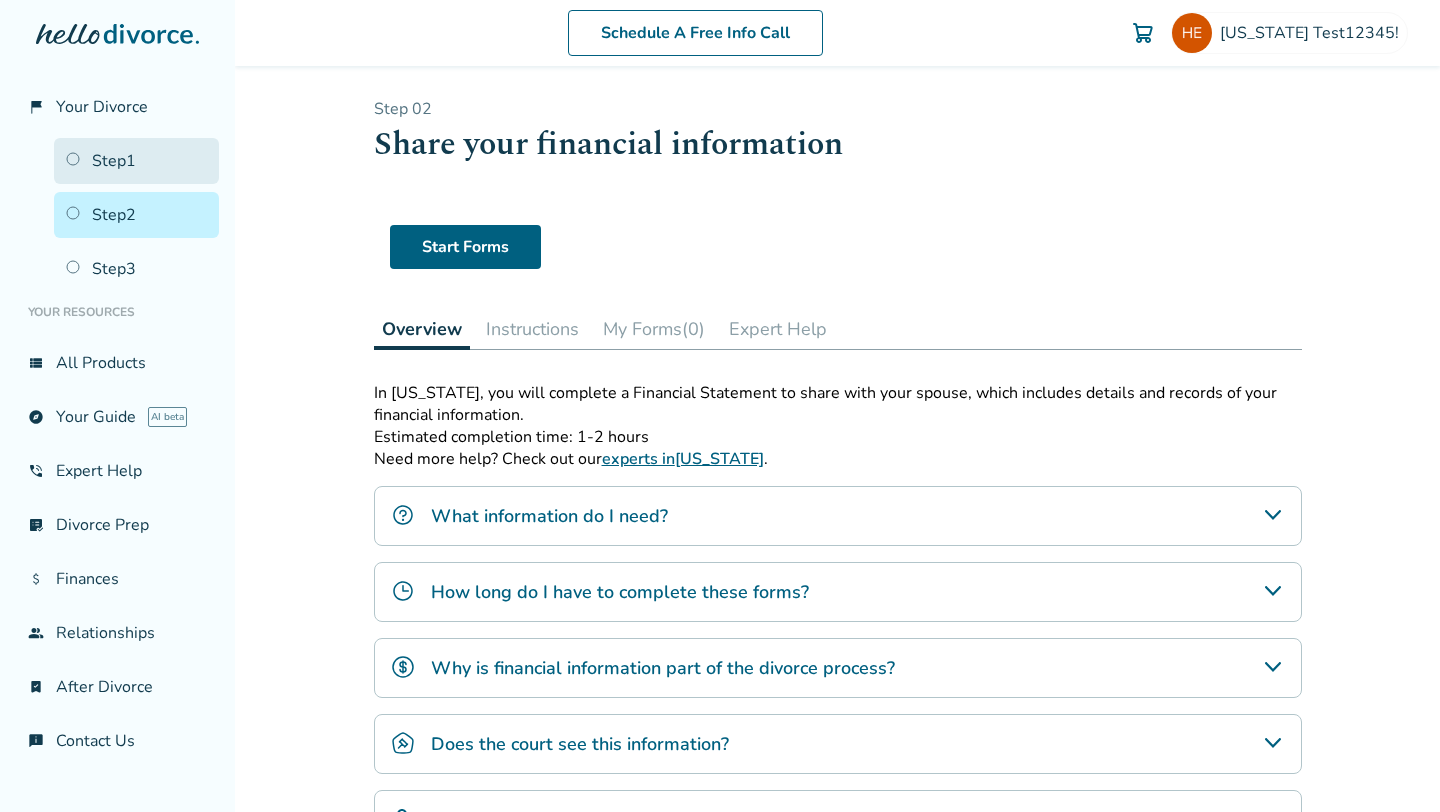 click on "Step  1" at bounding box center (136, 161) 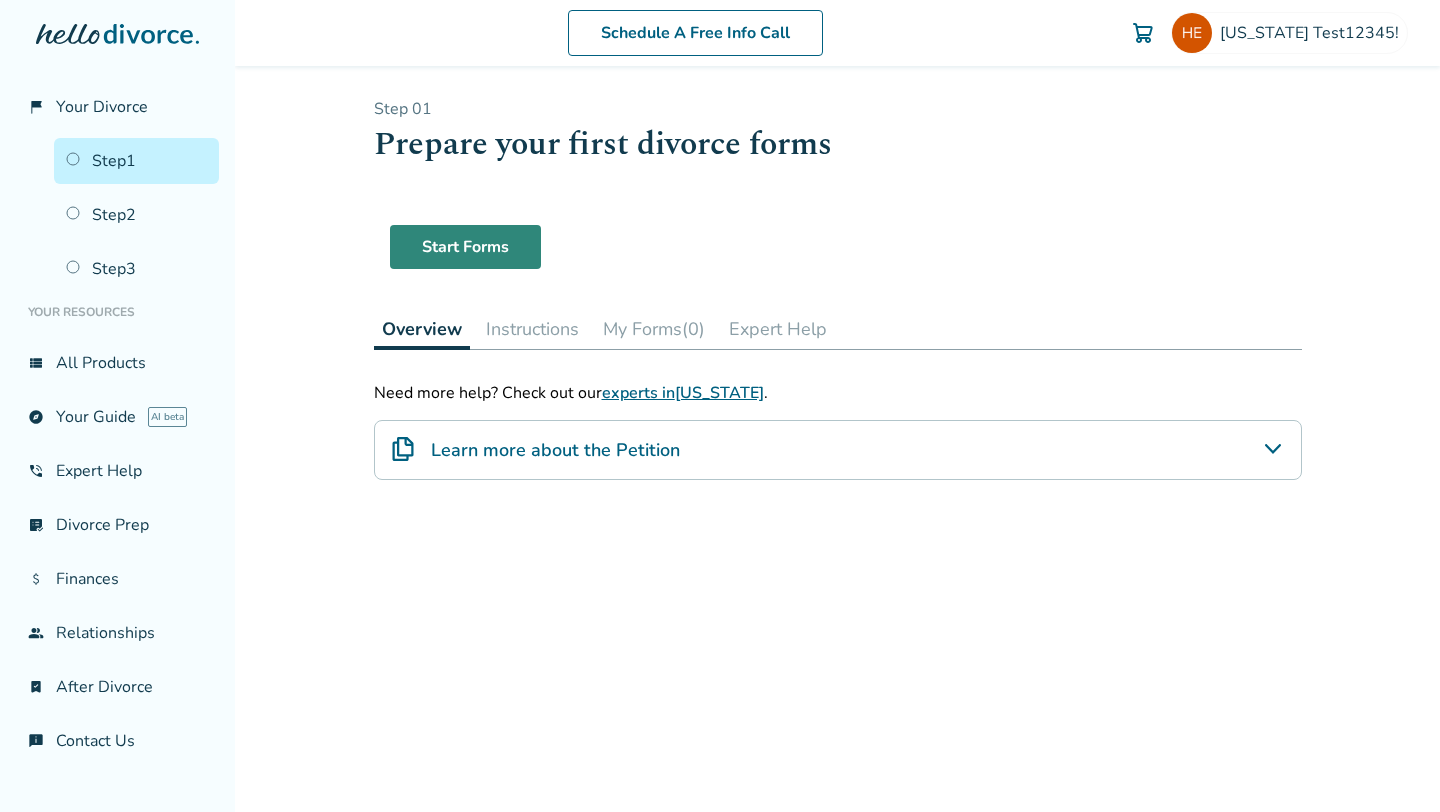 click on "Start Forms" at bounding box center [465, 247] 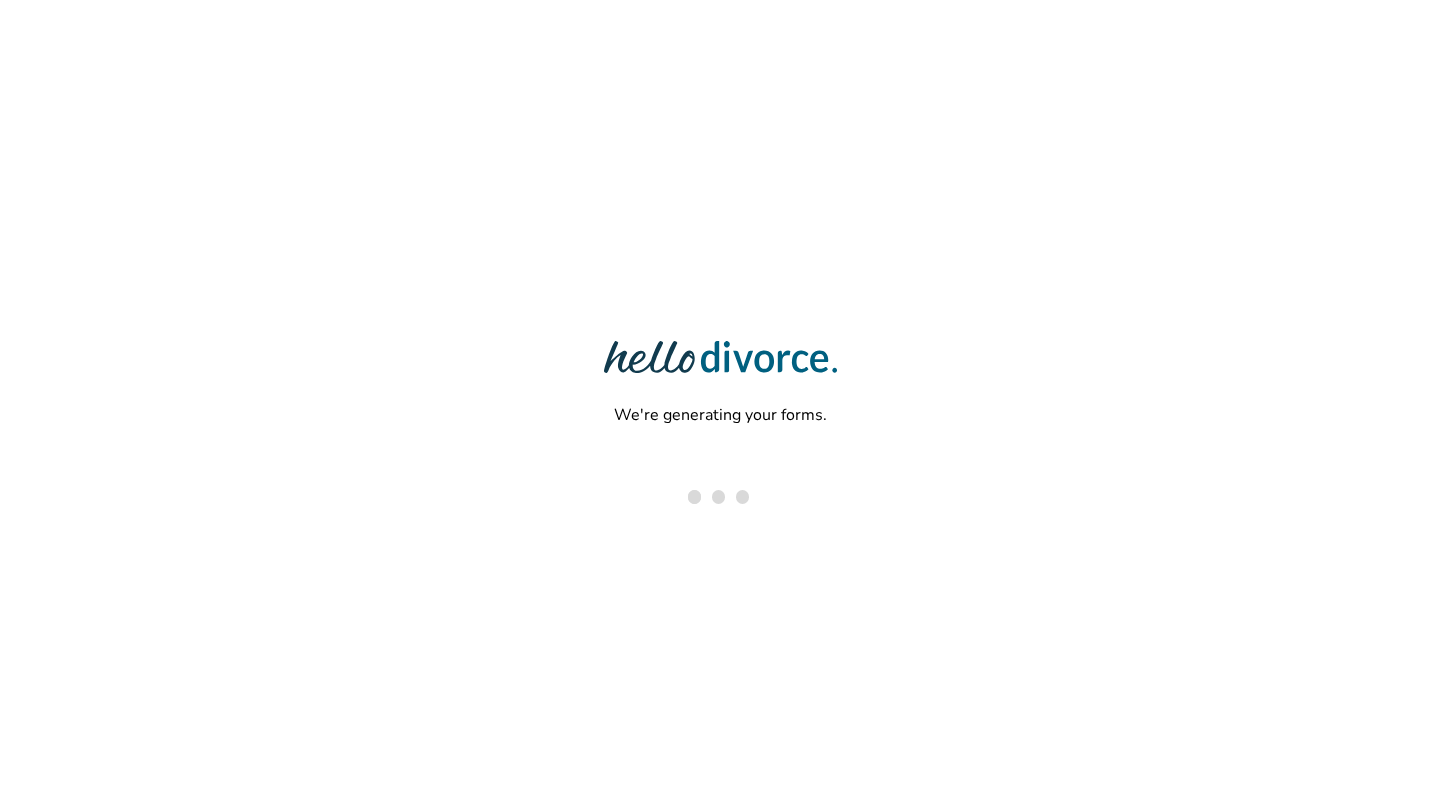 scroll, scrollTop: 0, scrollLeft: 0, axis: both 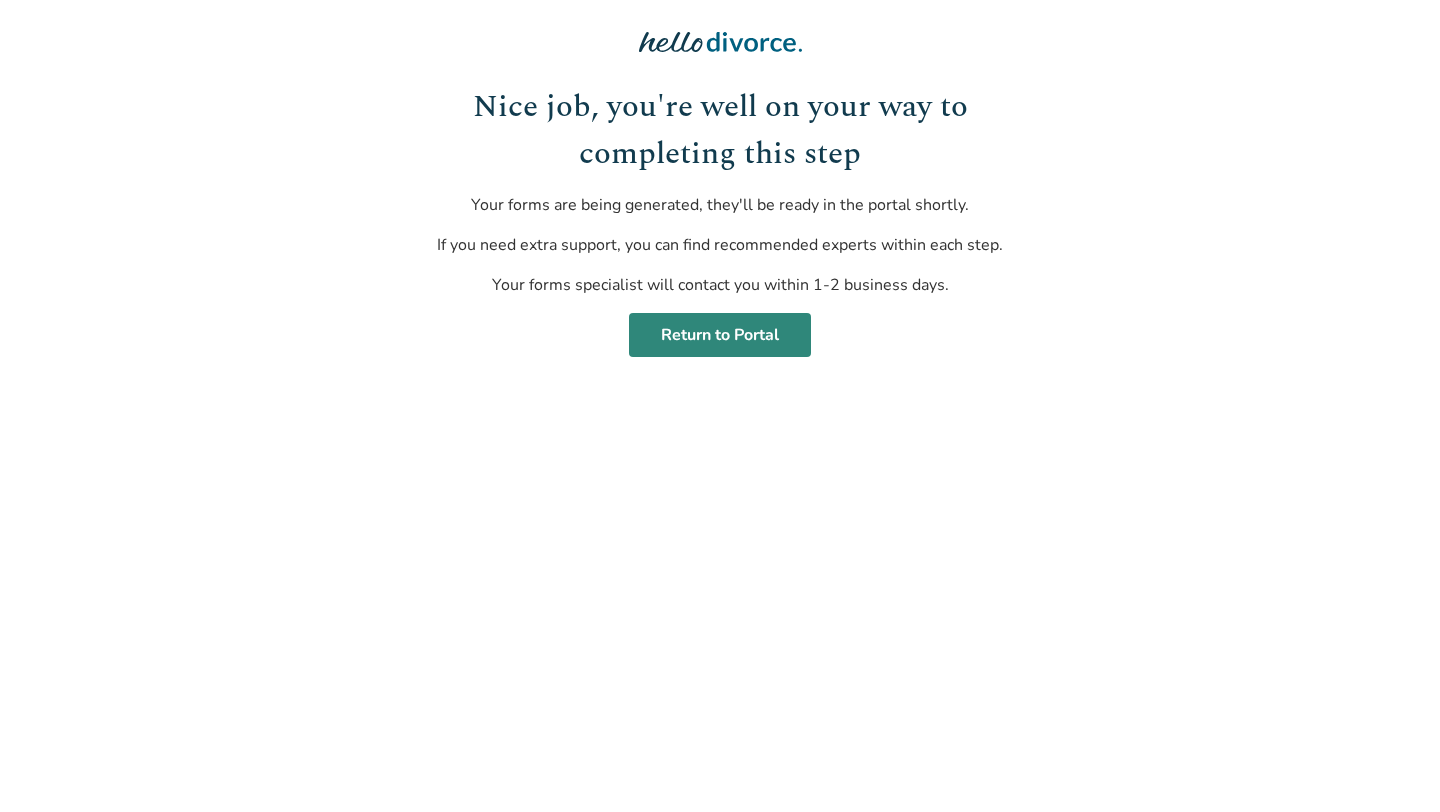 click on "Return to Portal" at bounding box center [720, 335] 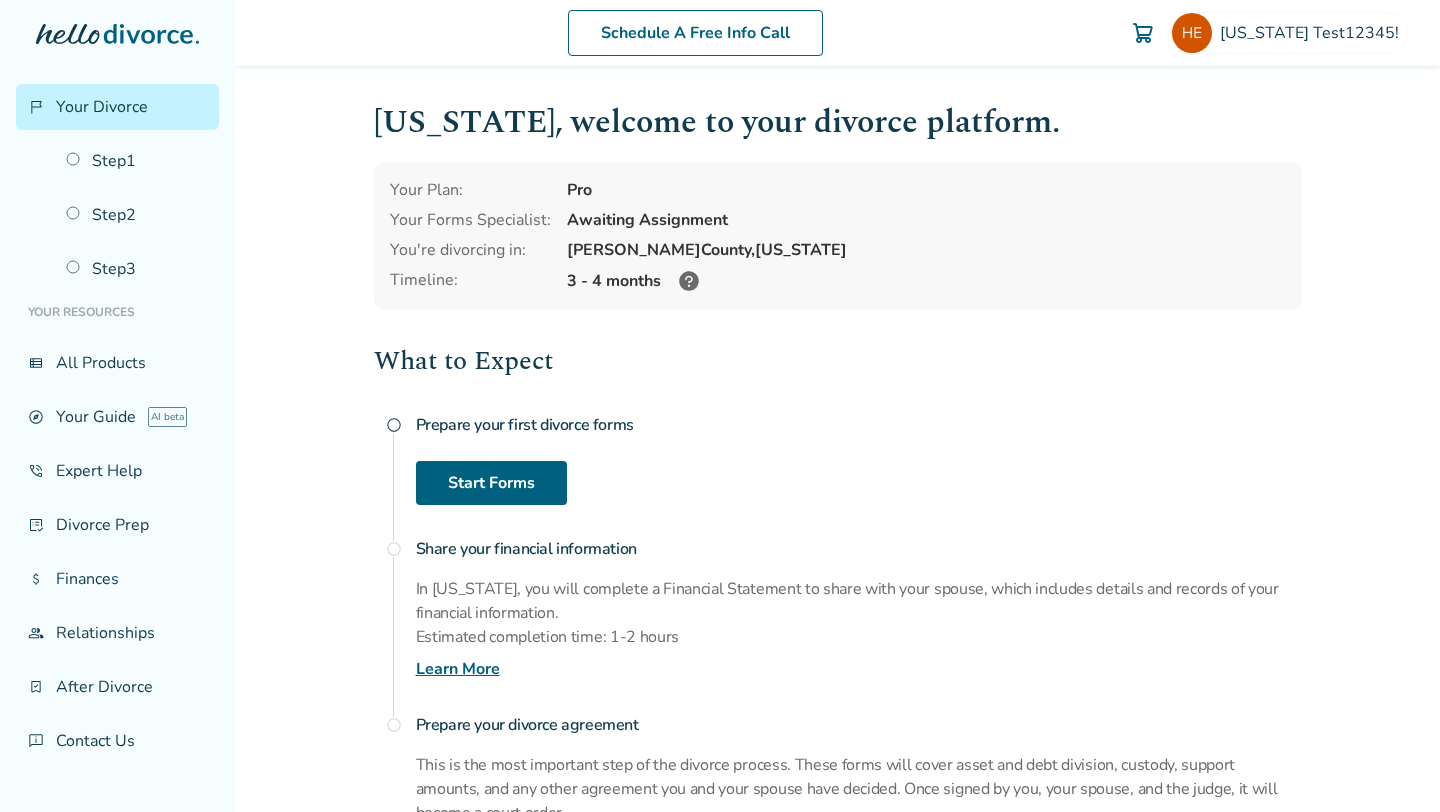 click on "Schedule A Free Info Call [US_STATE]   Test12345! Schedule A Free Call [US_STATE]   Test12345! [EMAIL_ADDRESS][DOMAIN_NAME] Profile Orders Payments Sign Out Close Added to cart [US_STATE] , welcome to your divorce platform. Your Plan: Pro Your Forms Specialist: Awaiting Assignment You're divorcing in: [GEOGRAPHIC_DATA],  [US_STATE] Timeline: 3 - 4 months   What to Expect radio_button_unchecked Prepare your first divorce forms Start Forms radio_button_unchecked Share your financial information In [US_STATE], you will complete a Financial Statement to share with your spouse, which includes details and records of your financial information. Estimated completion time: 1-2 hours Learn More radio_button_unchecked Prepare your divorce agreement This is the most important step of the divorce process. These forms will cover asset and debt division, custody, support amounts, and any other agreement you and your spouse have decided. Once signed by you, your spouse, and the judge, it will become a court order. Learn More ©  2025" at bounding box center (837, 406) 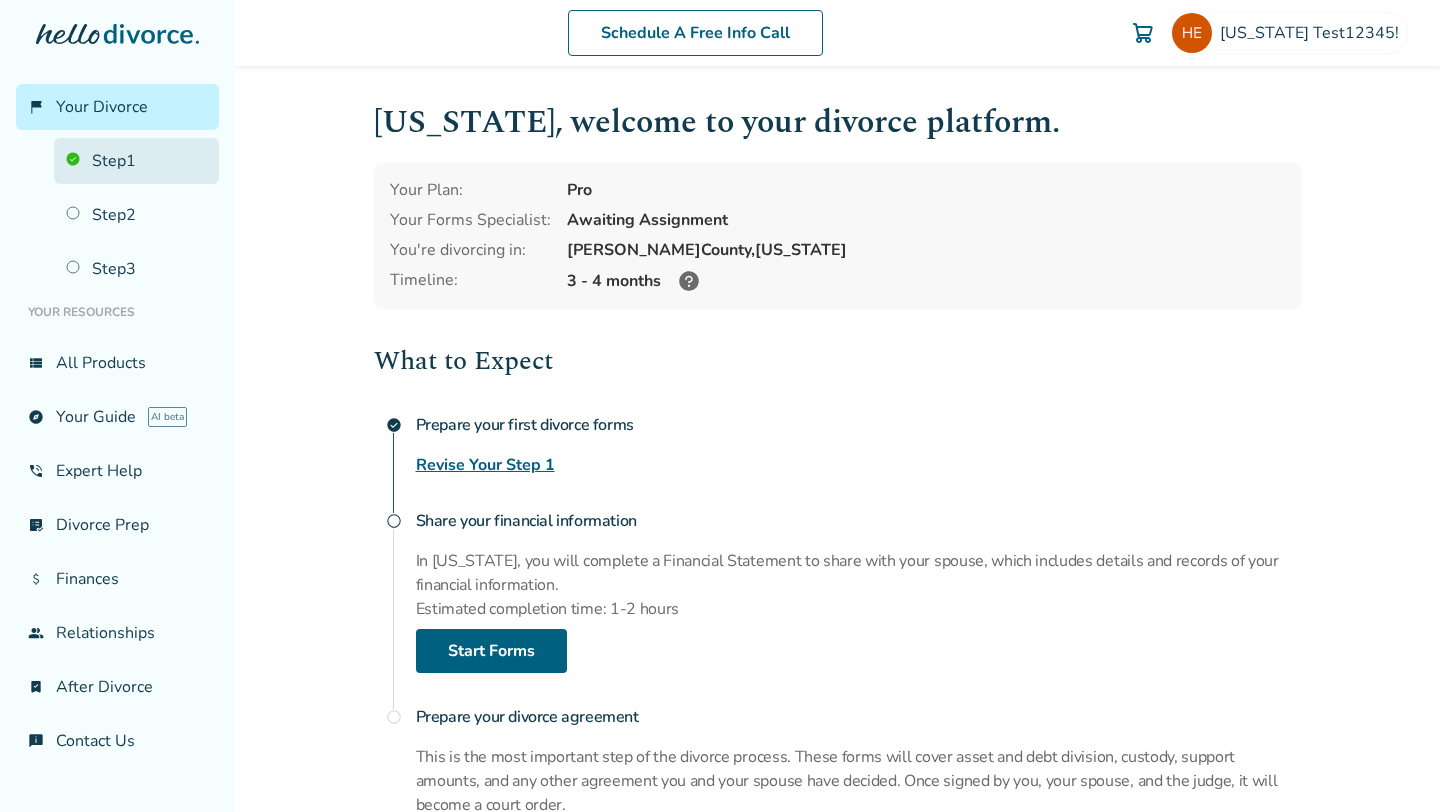 click on "Step  1" at bounding box center (136, 161) 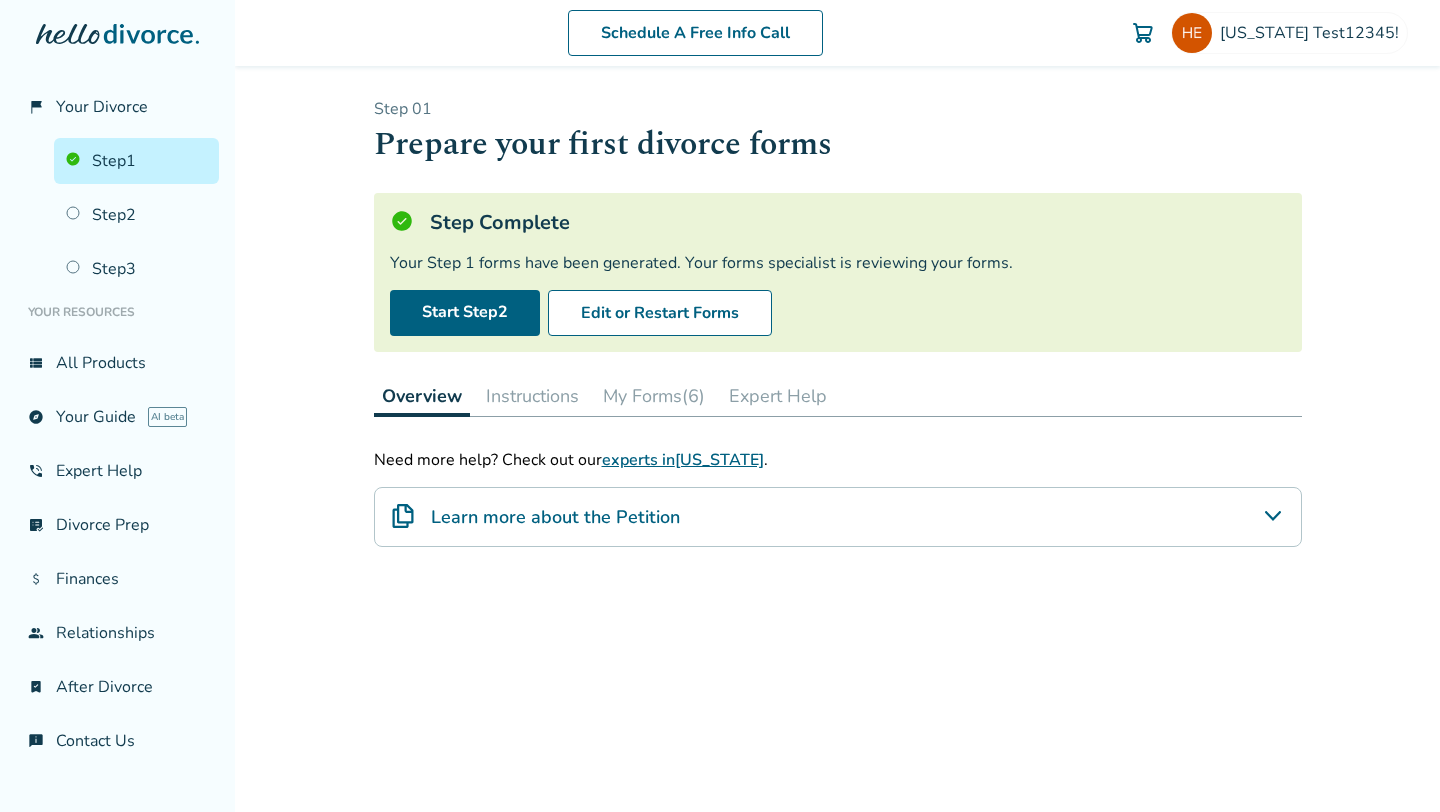 click on "My Forms  (6)" at bounding box center (654, 396) 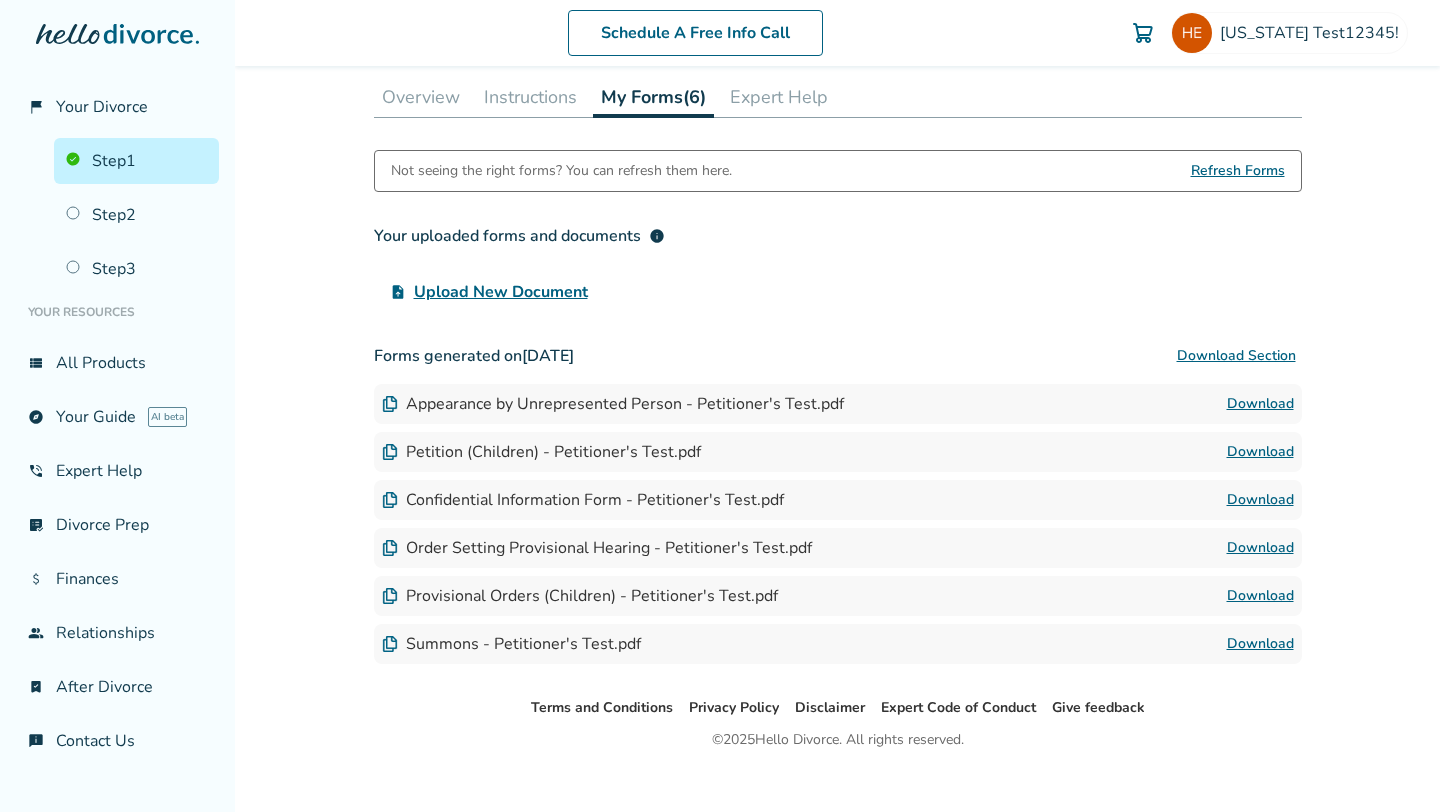scroll, scrollTop: 300, scrollLeft: 0, axis: vertical 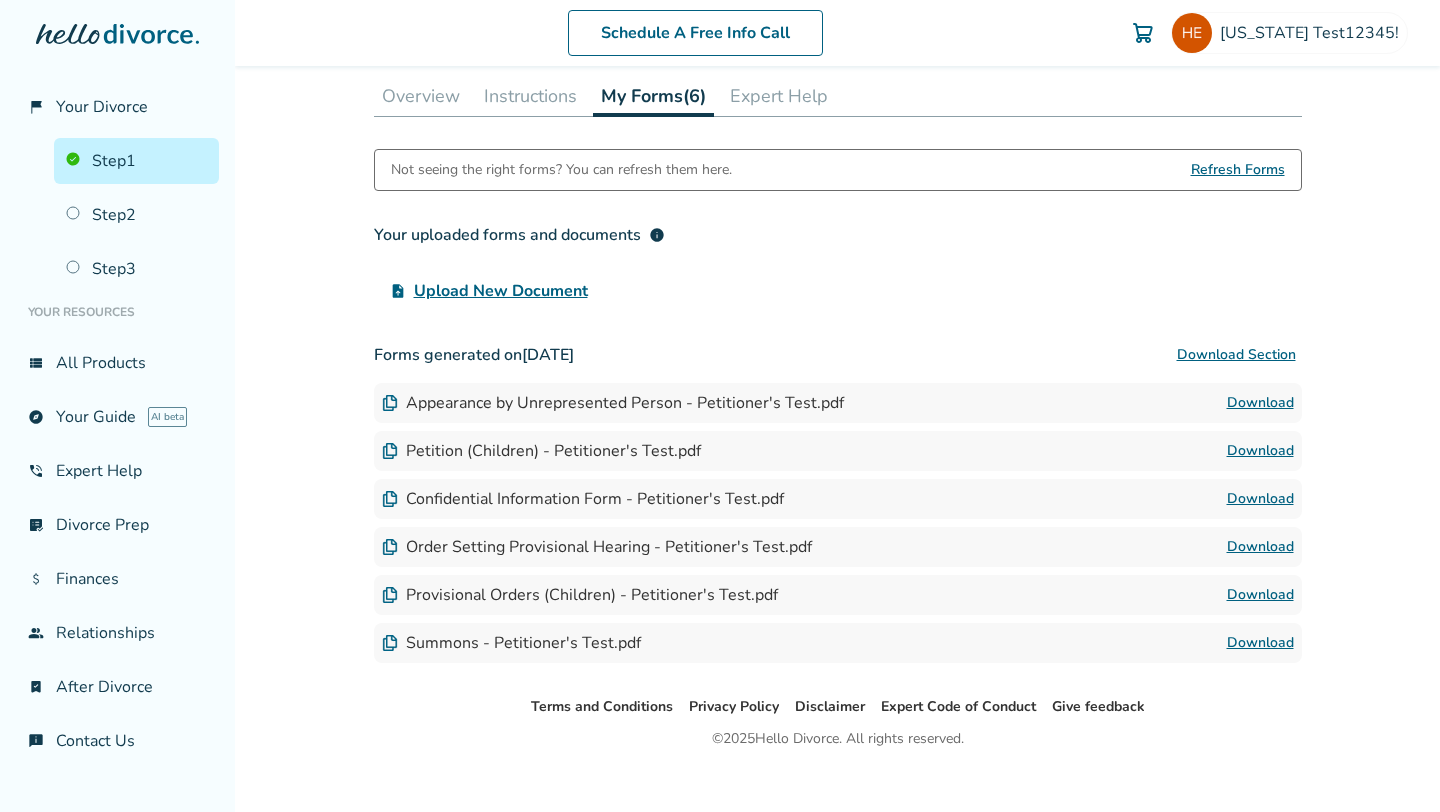 type 